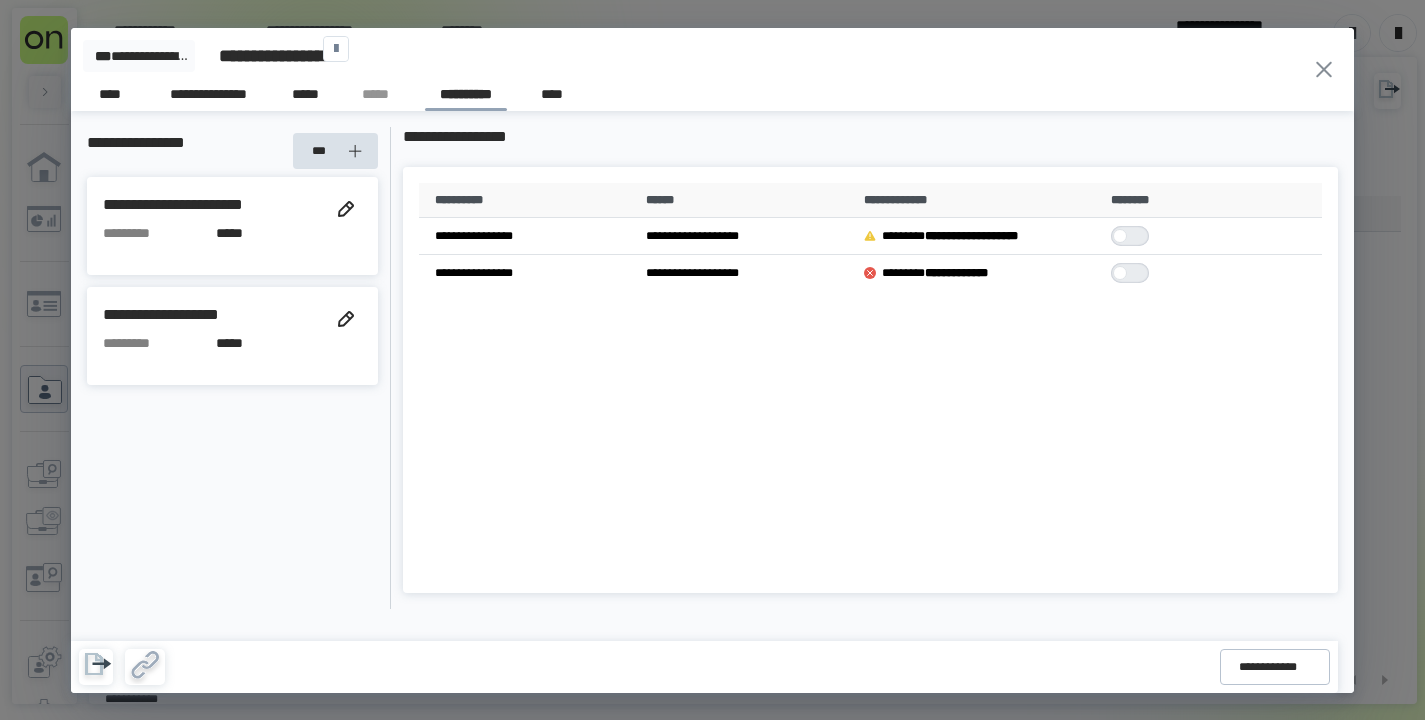 scroll, scrollTop: 0, scrollLeft: 0, axis: both 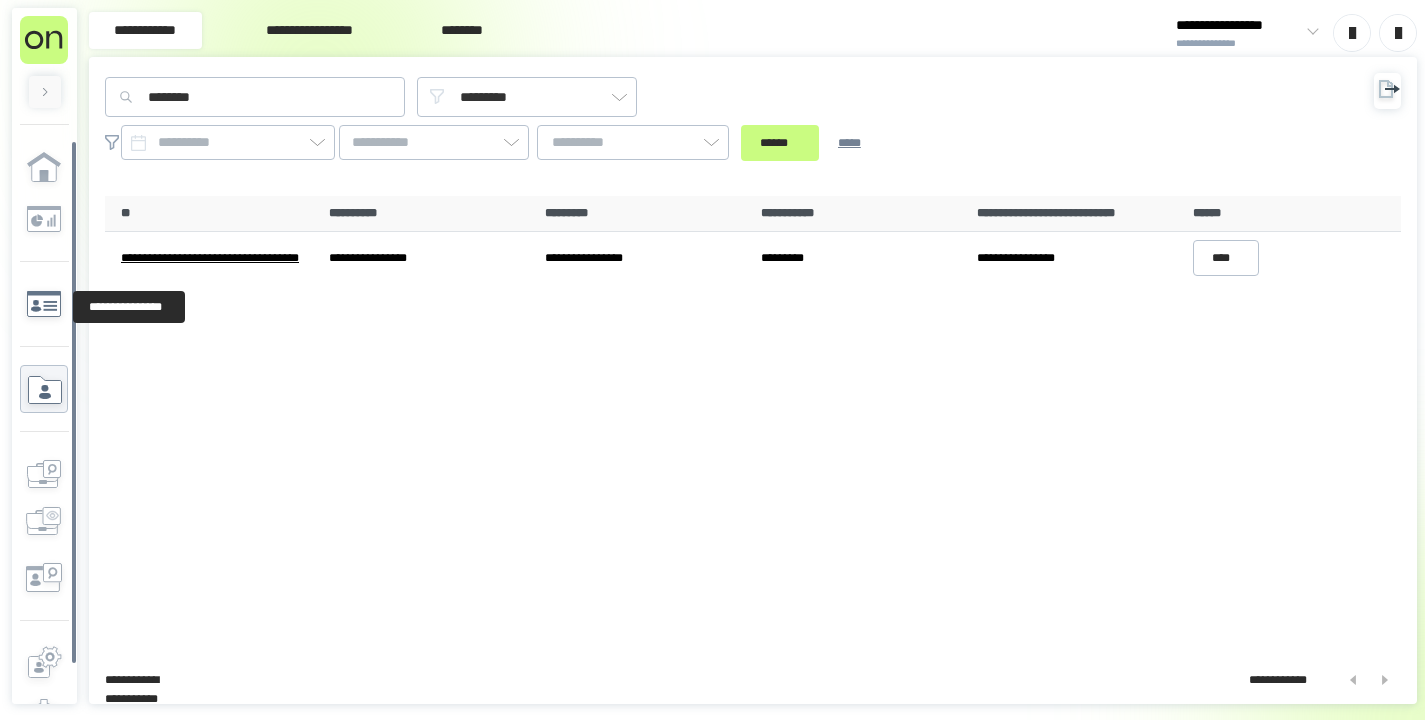 click 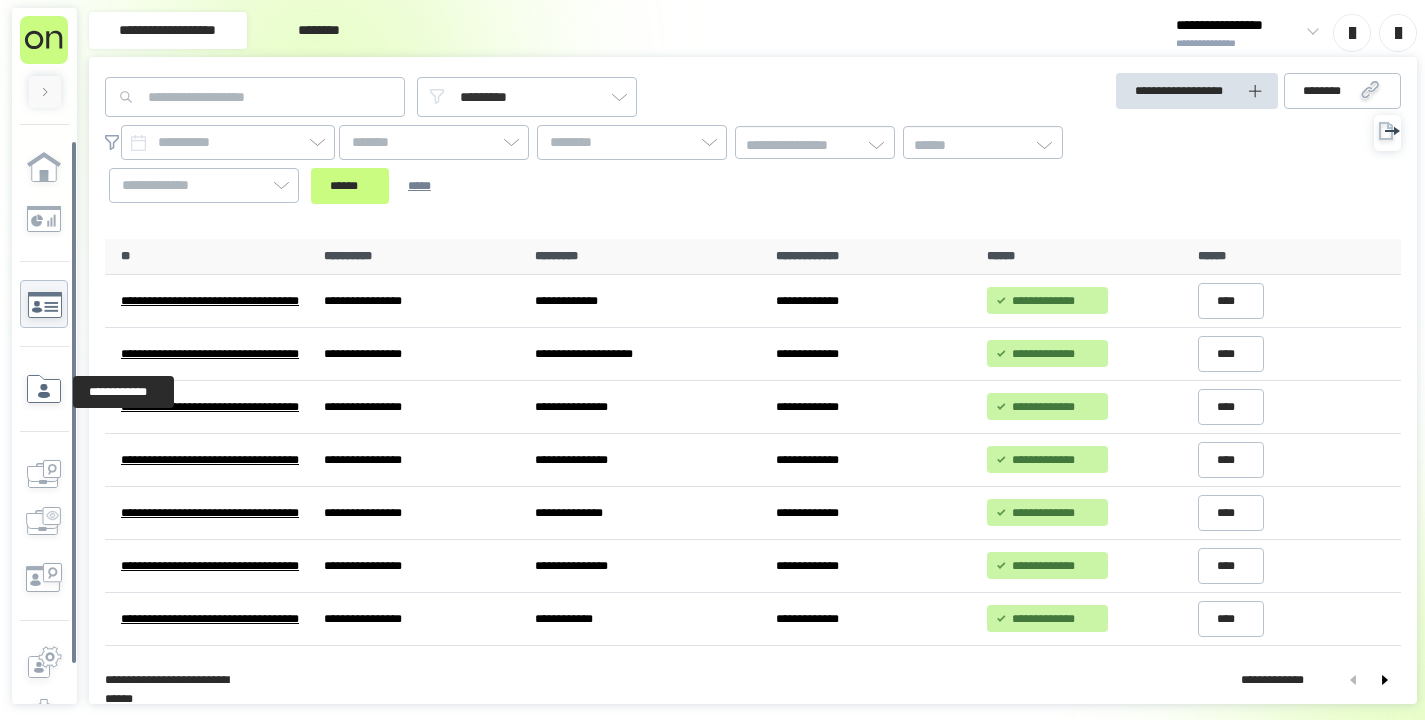 click 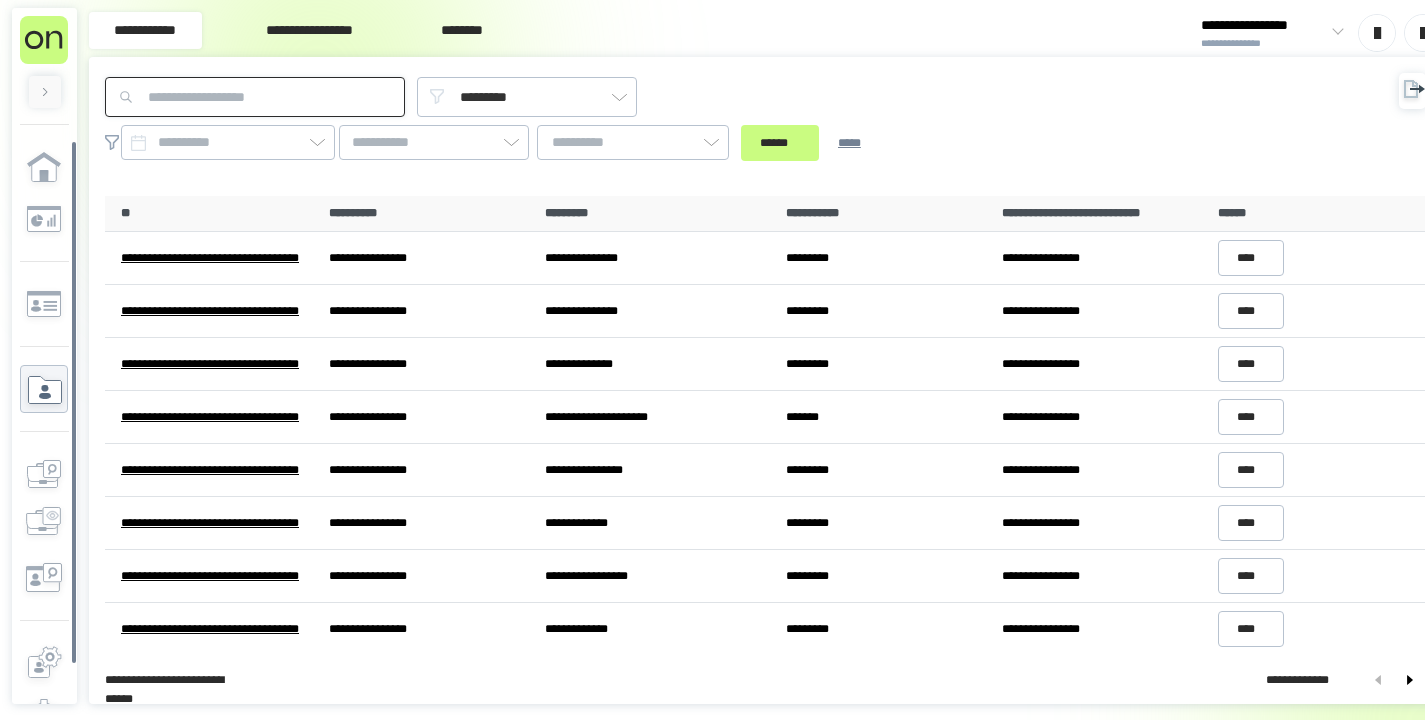 click at bounding box center [255, 97] 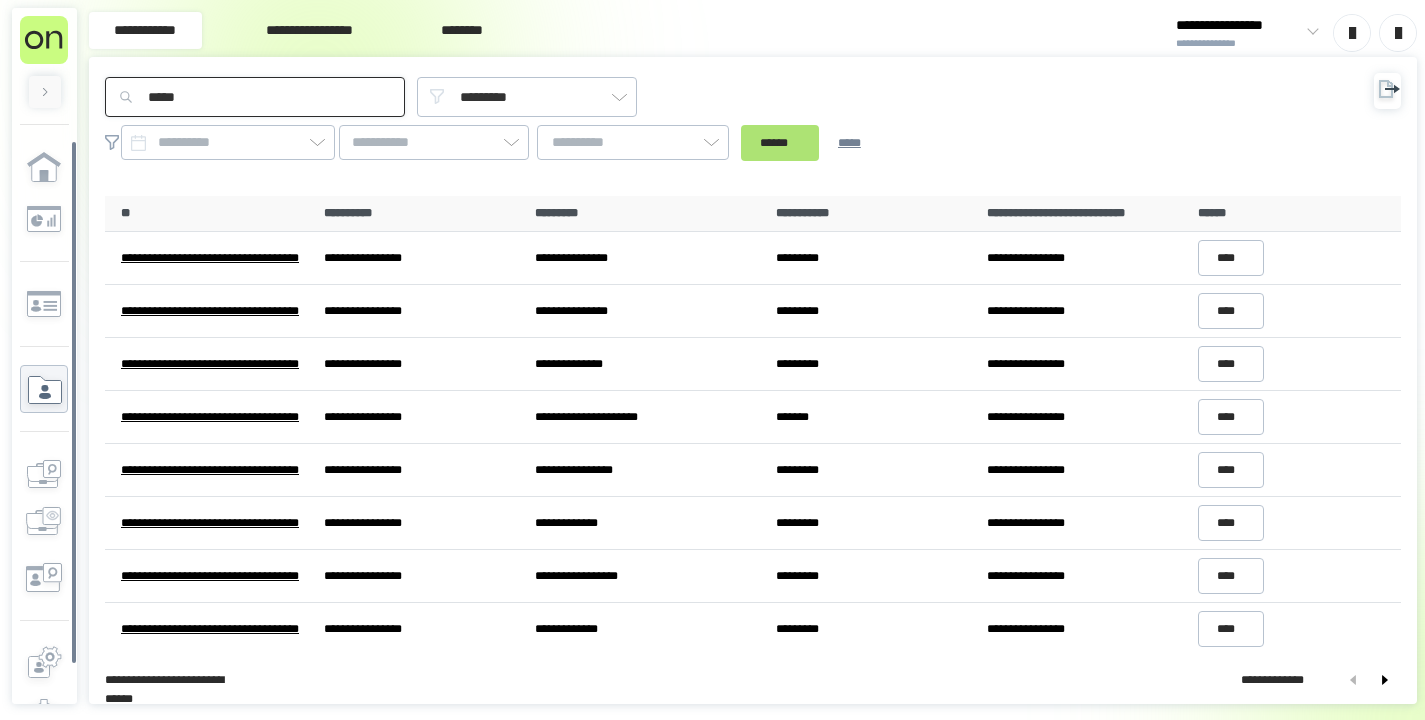 type on "*****" 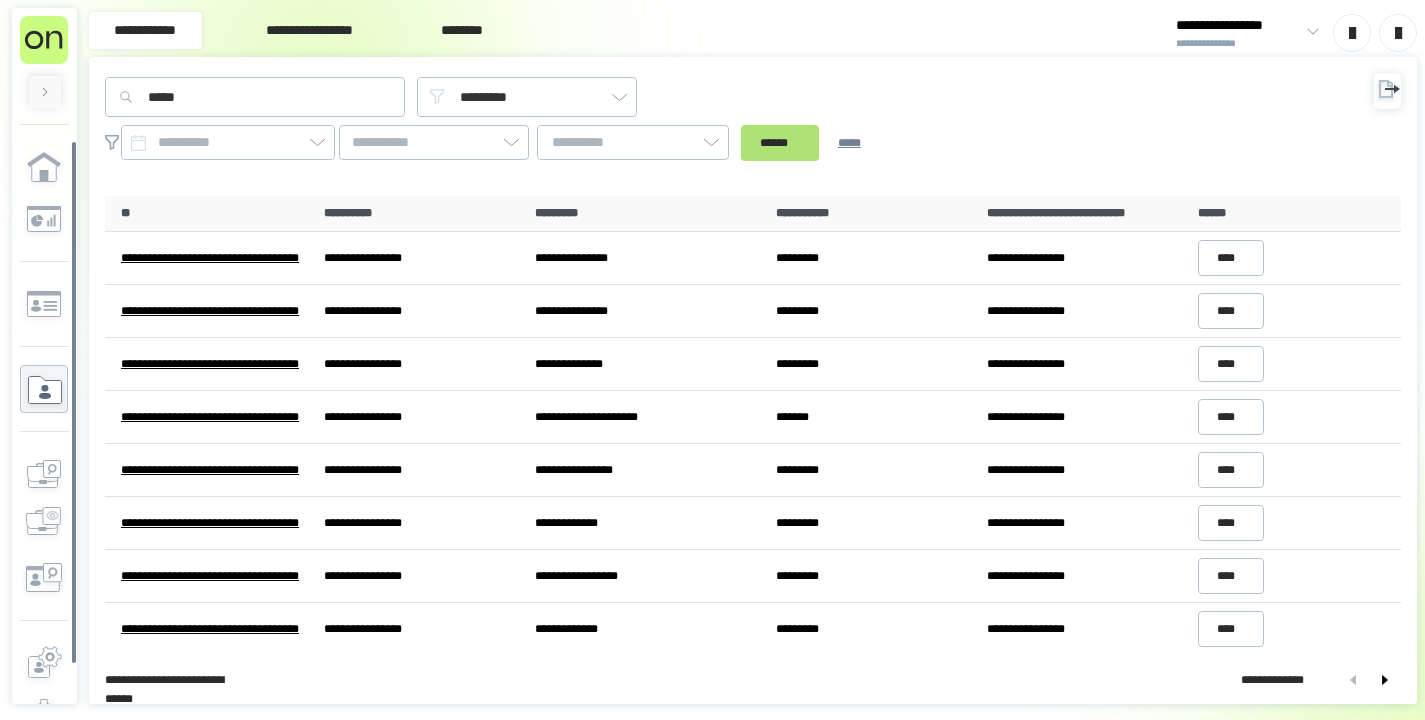 click on "******" at bounding box center (780, 143) 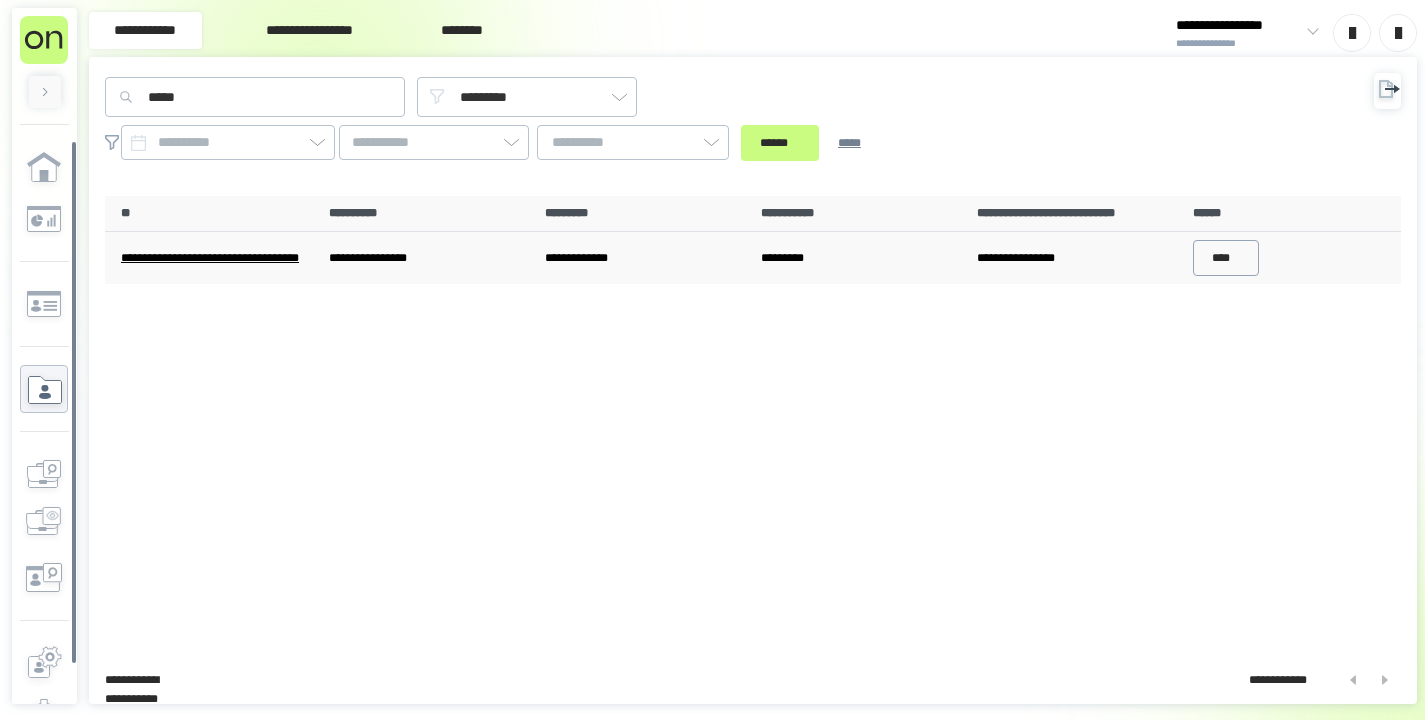click on "****" at bounding box center (1226, 258) 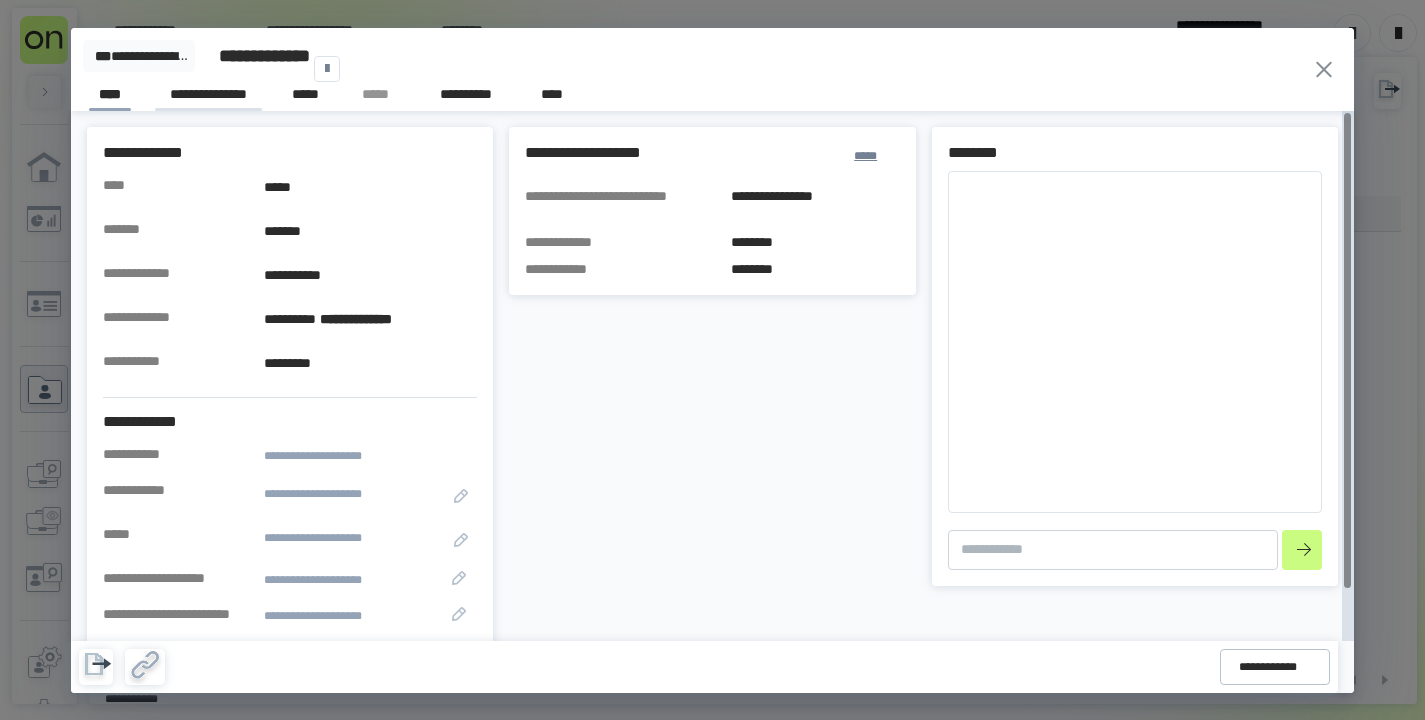 click on "**********" at bounding box center (208, 97) 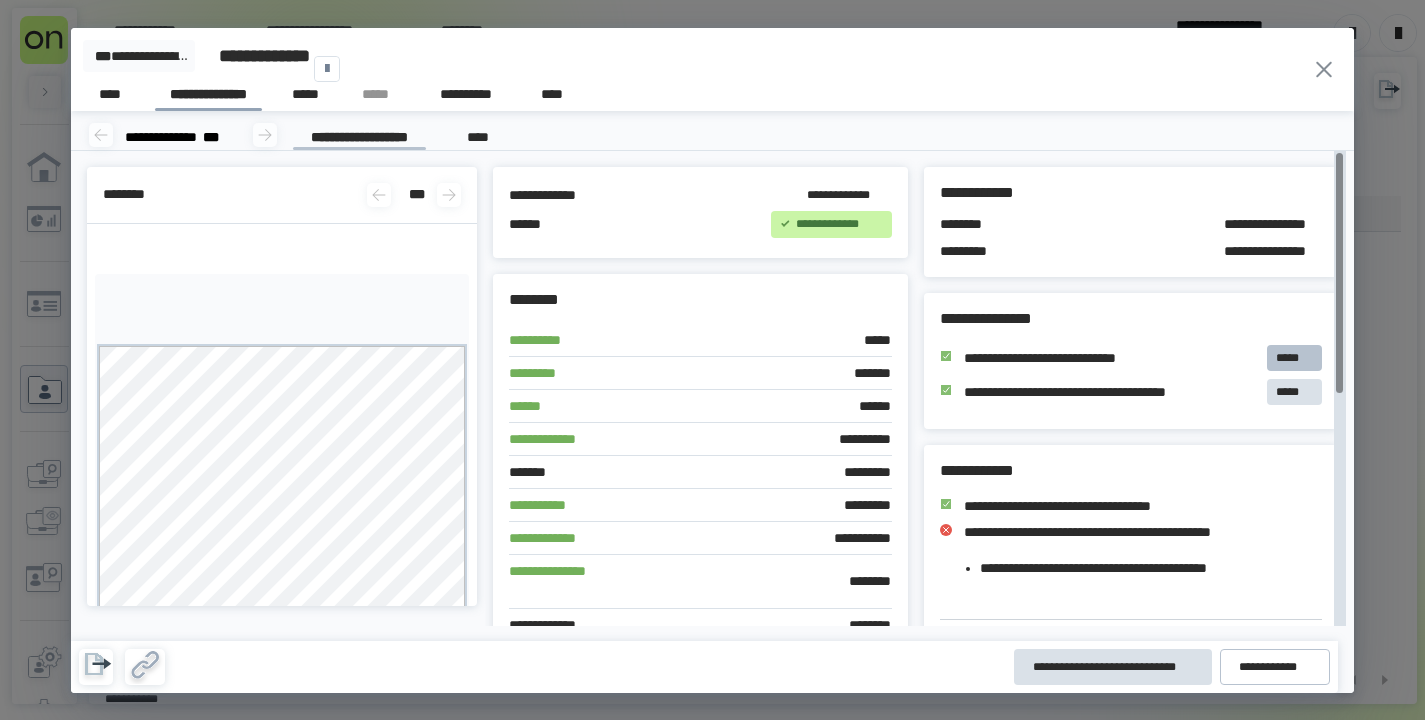 click on "*****" at bounding box center (1294, 358) 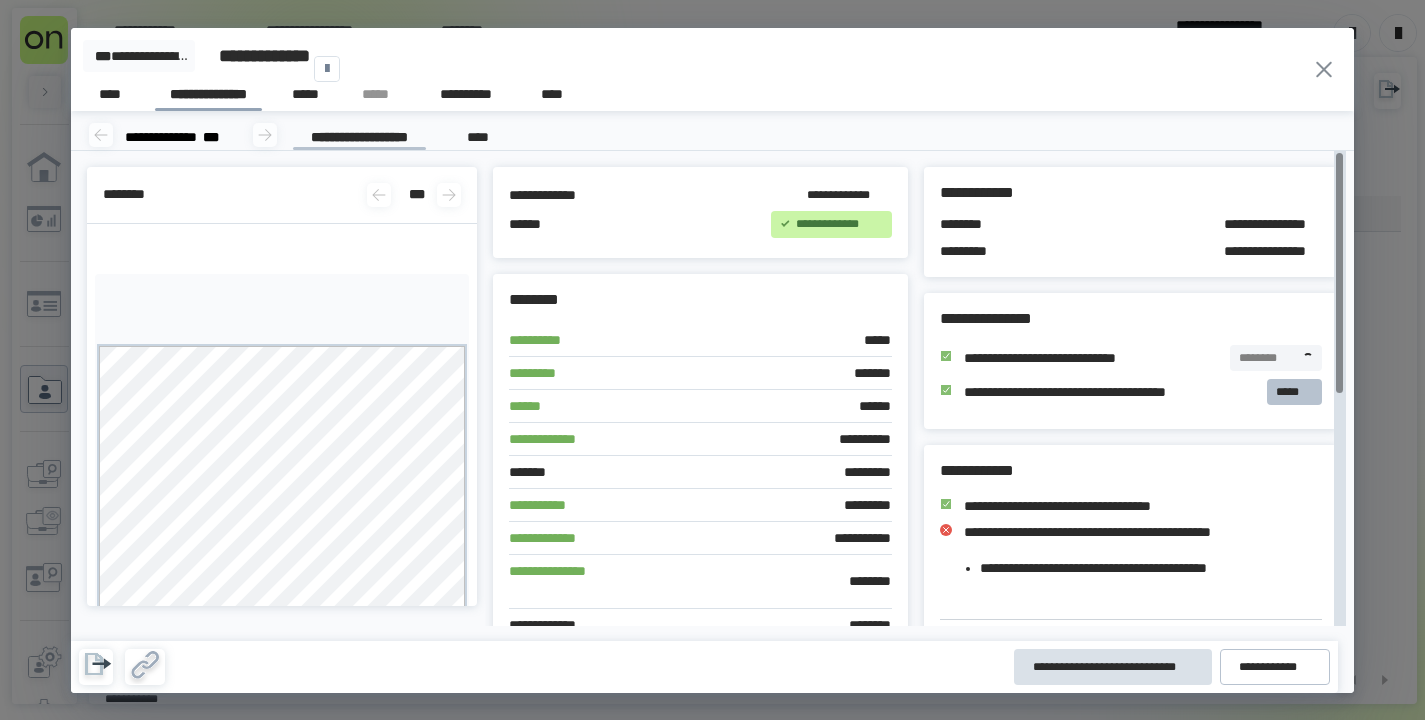 click on "*****" at bounding box center [1294, 392] 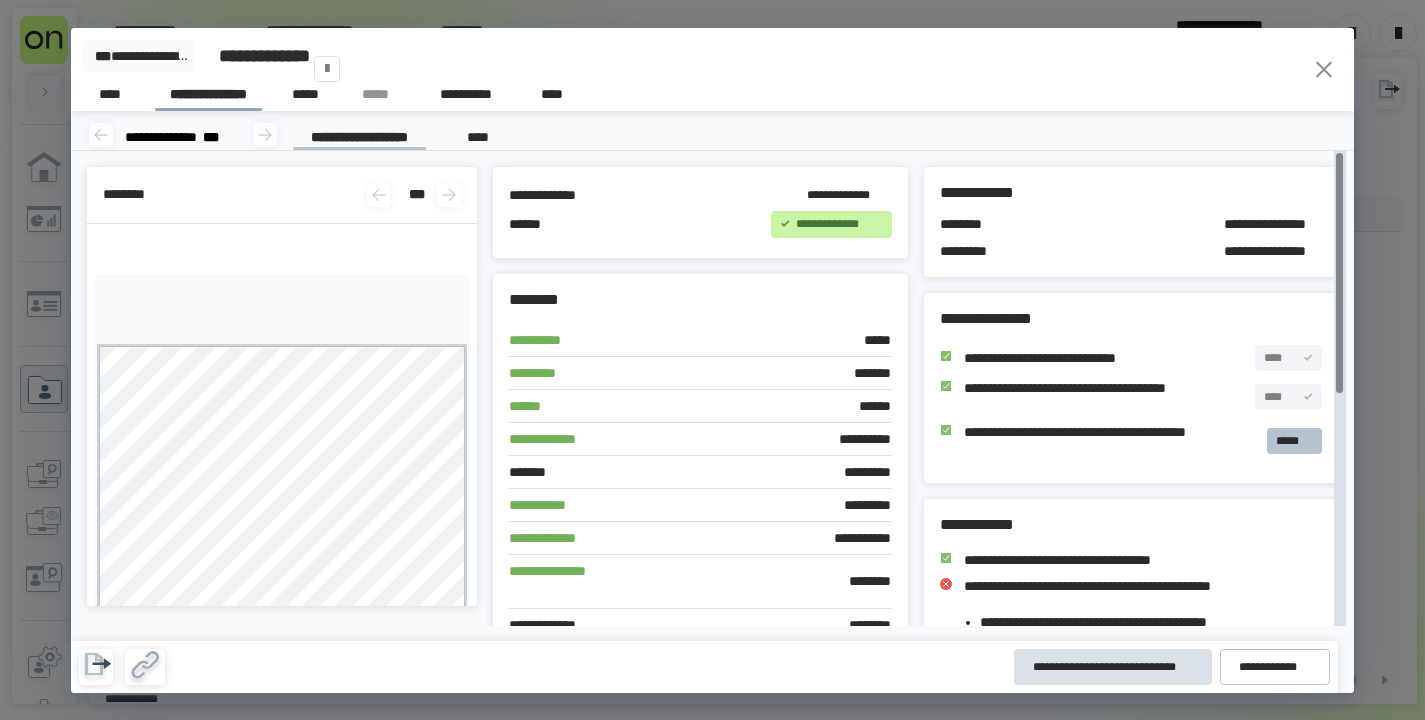 click on "*****" at bounding box center [1294, 441] 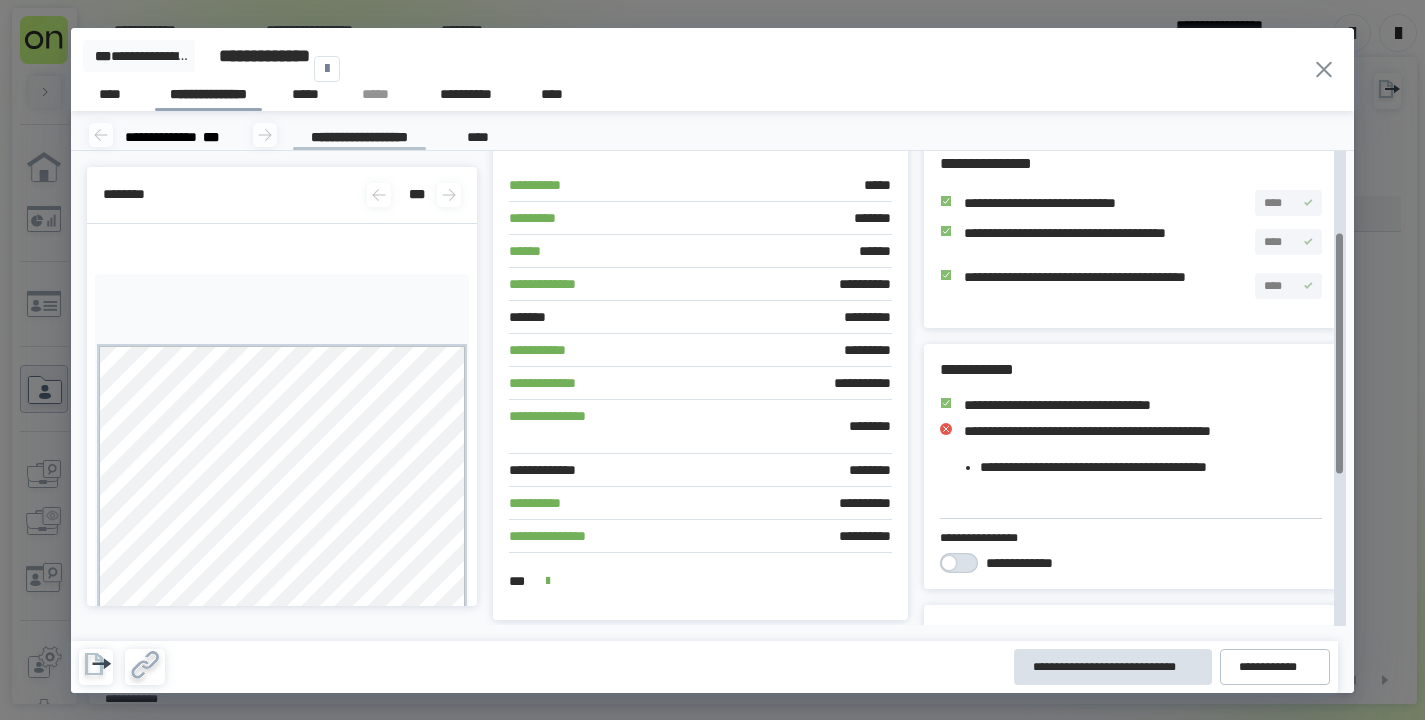 scroll, scrollTop: 161, scrollLeft: 0, axis: vertical 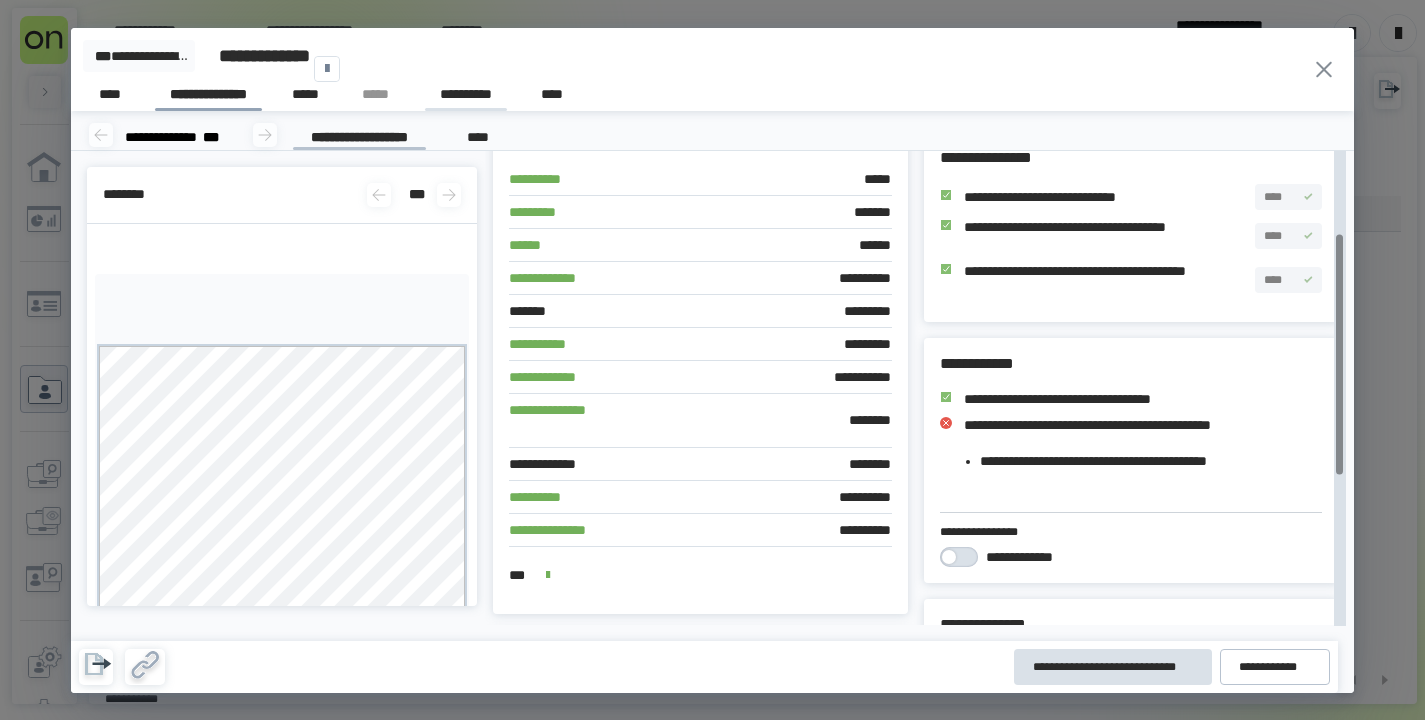 click on "**********" at bounding box center (466, 97) 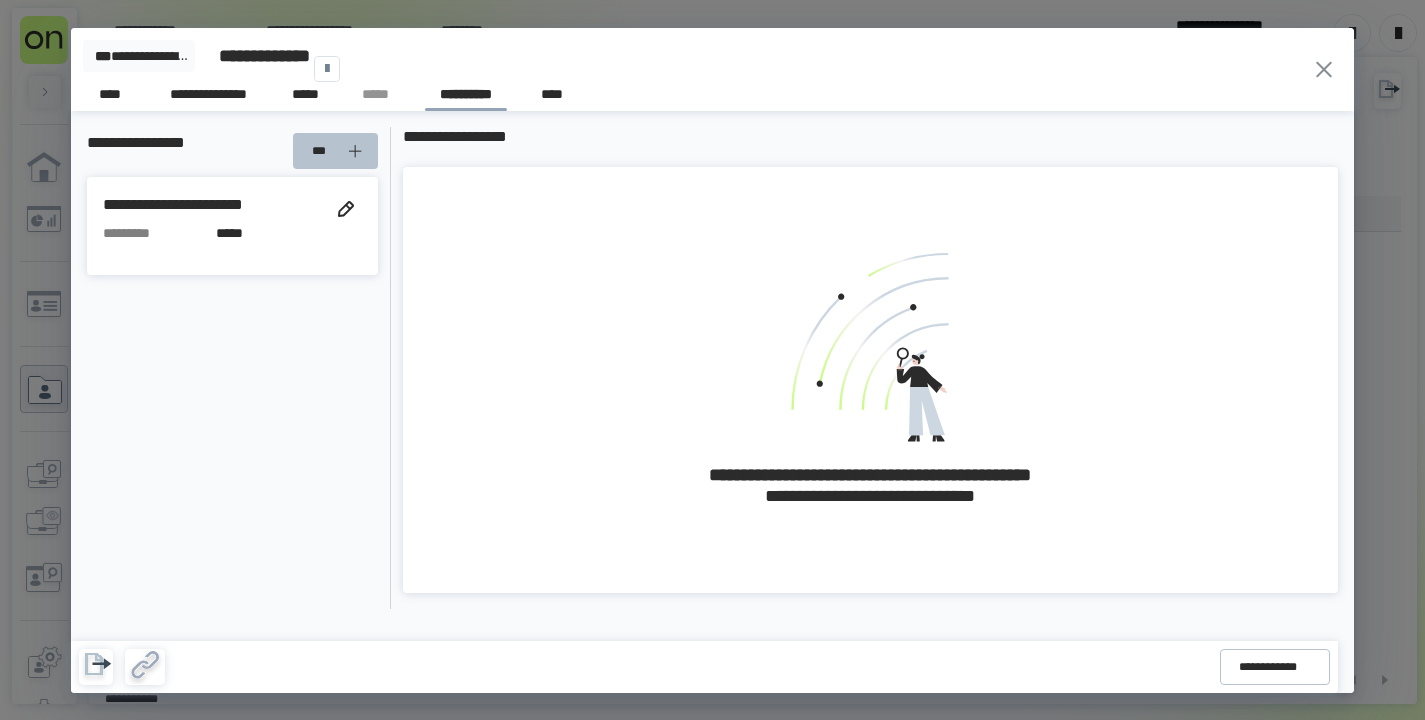 click on "***" at bounding box center [338, 151] 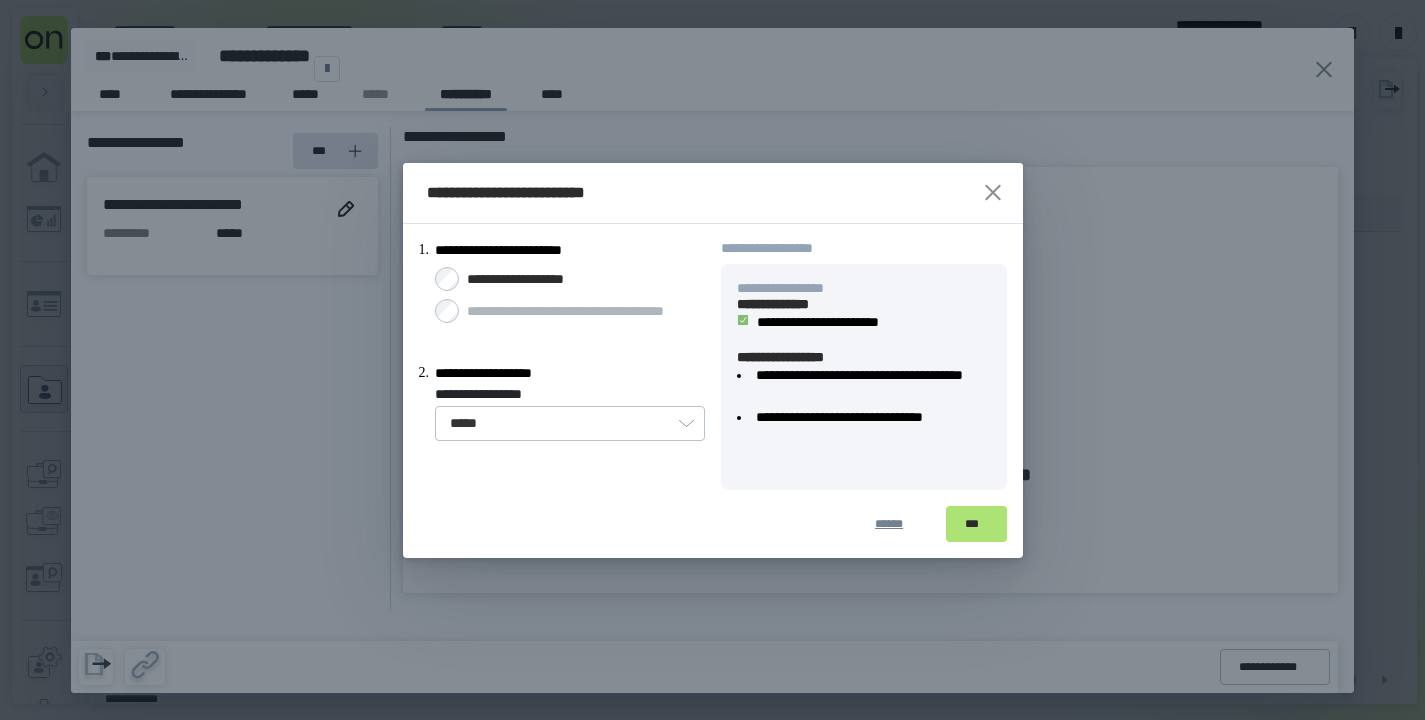 click on "***" at bounding box center (976, 524) 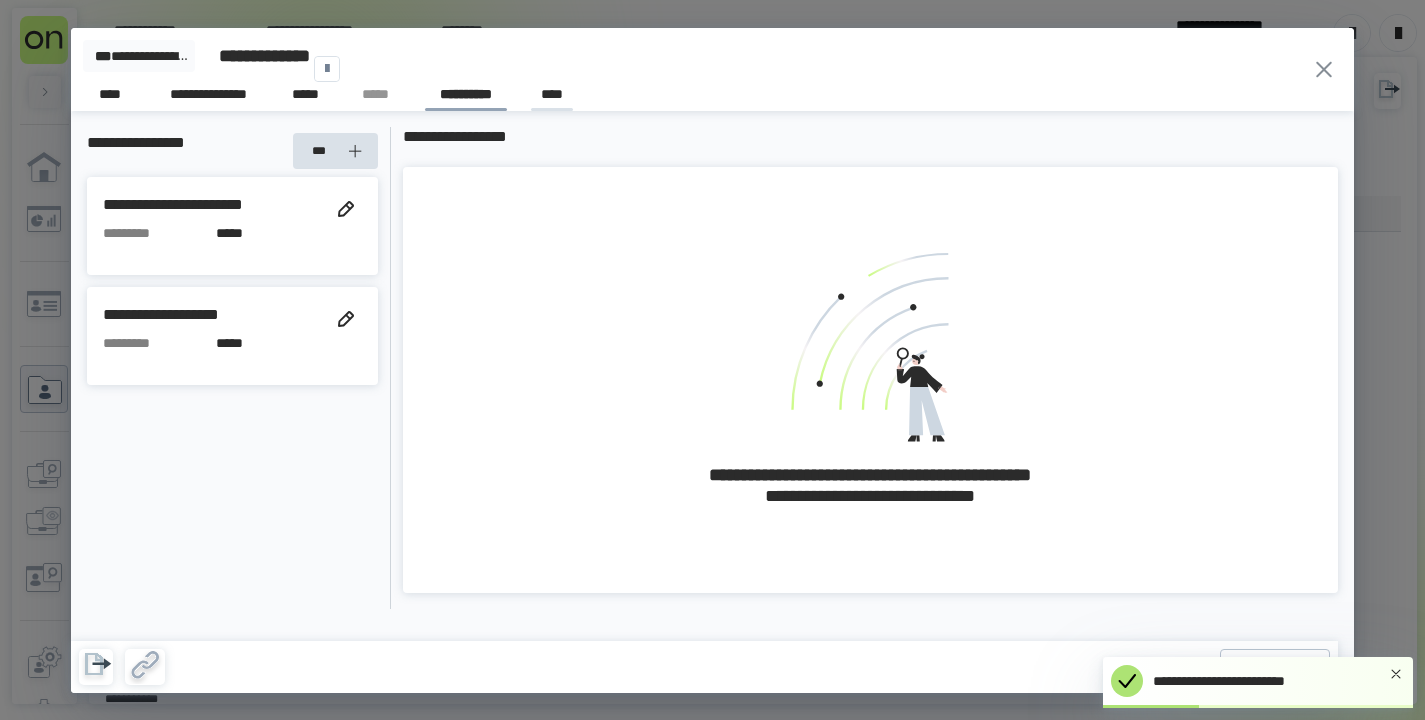 click on "****" at bounding box center [551, 97] 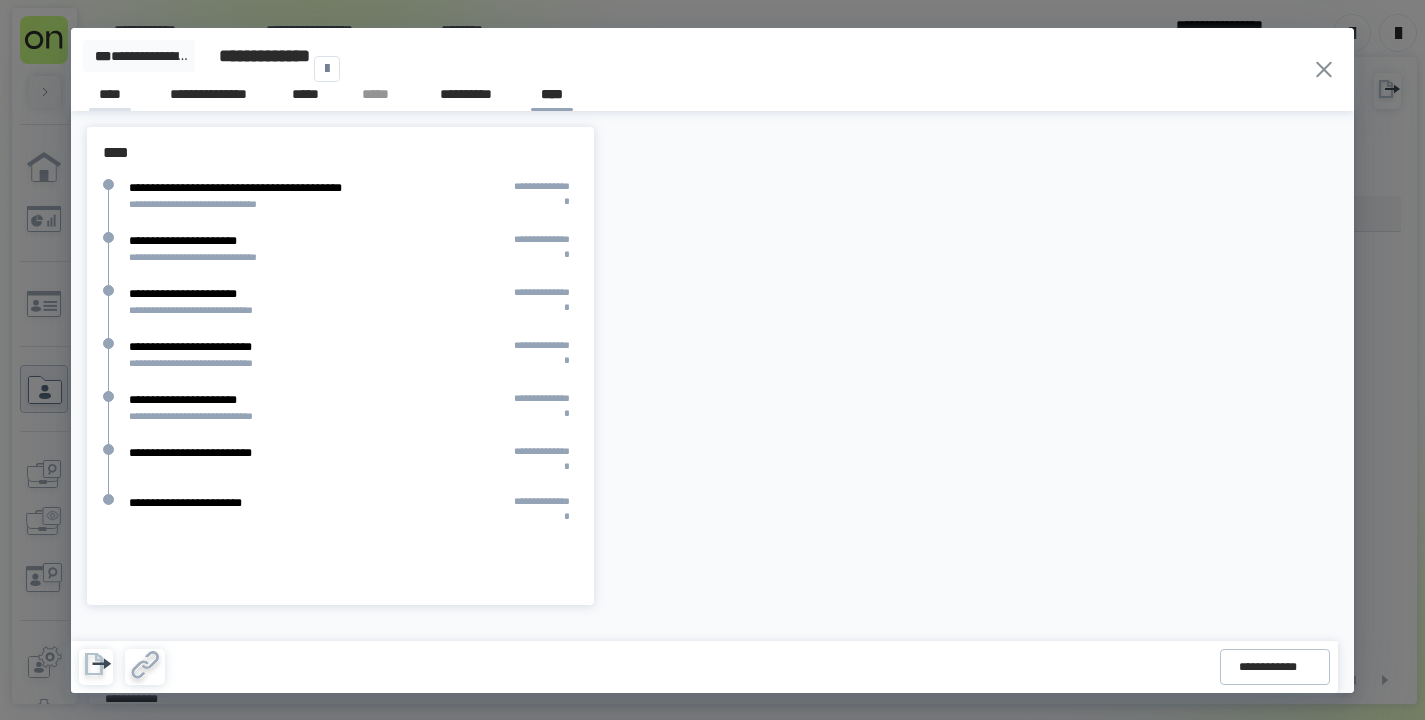 click on "****" at bounding box center (110, 97) 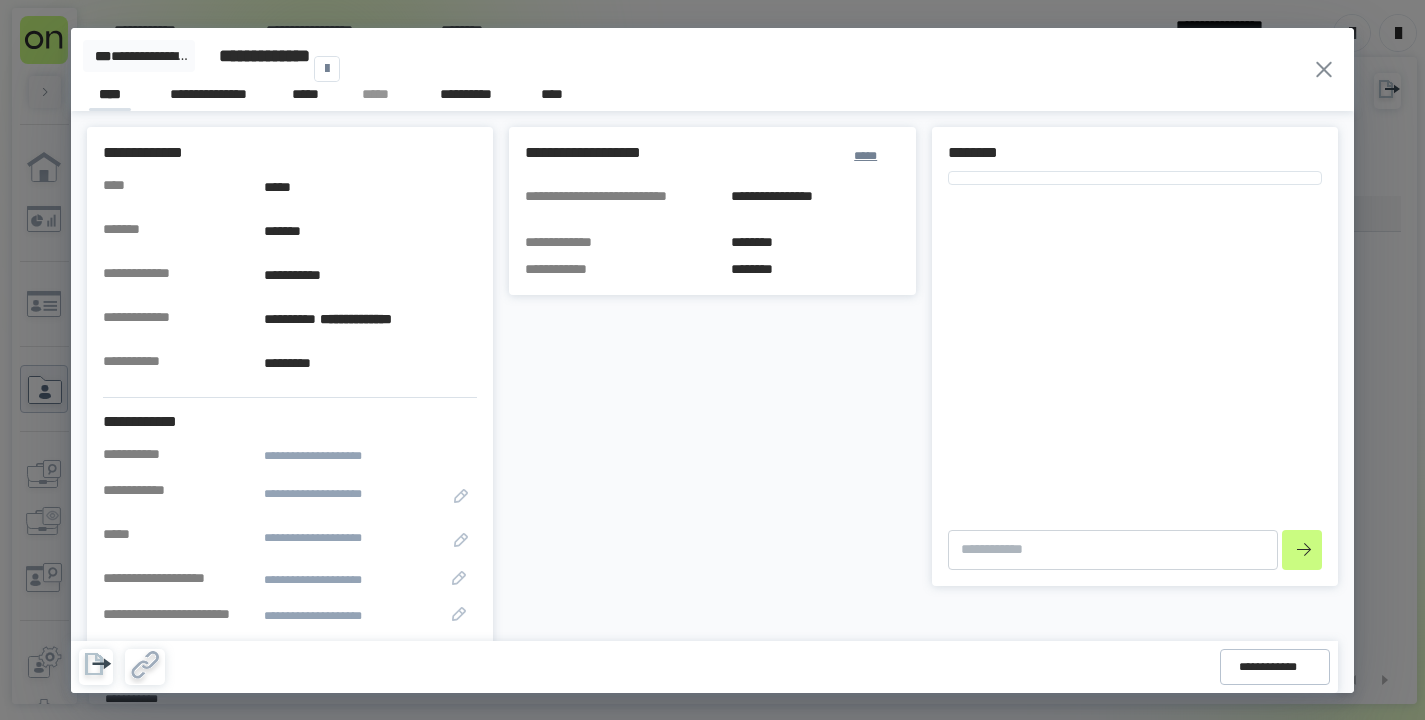 type on "*" 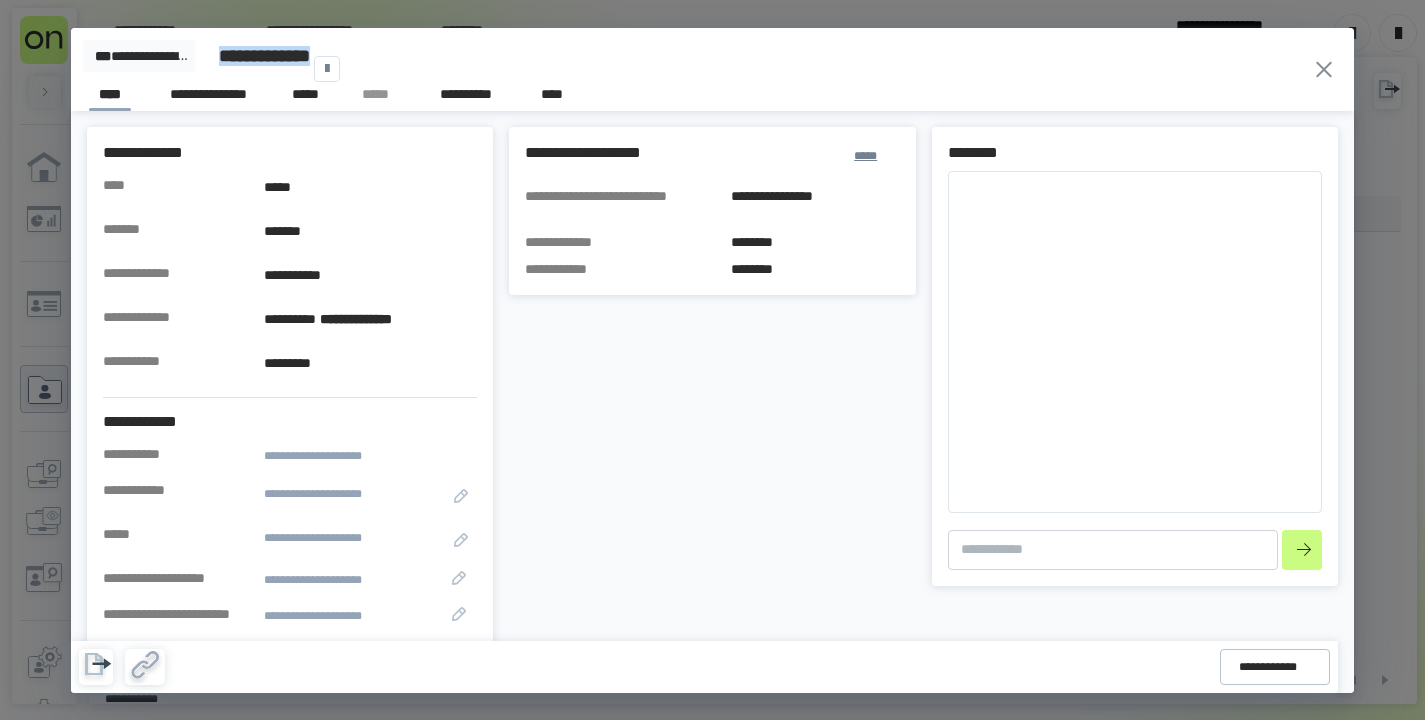 drag, startPoint x: 219, startPoint y: 47, endPoint x: 298, endPoint y: 66, distance: 81.25269 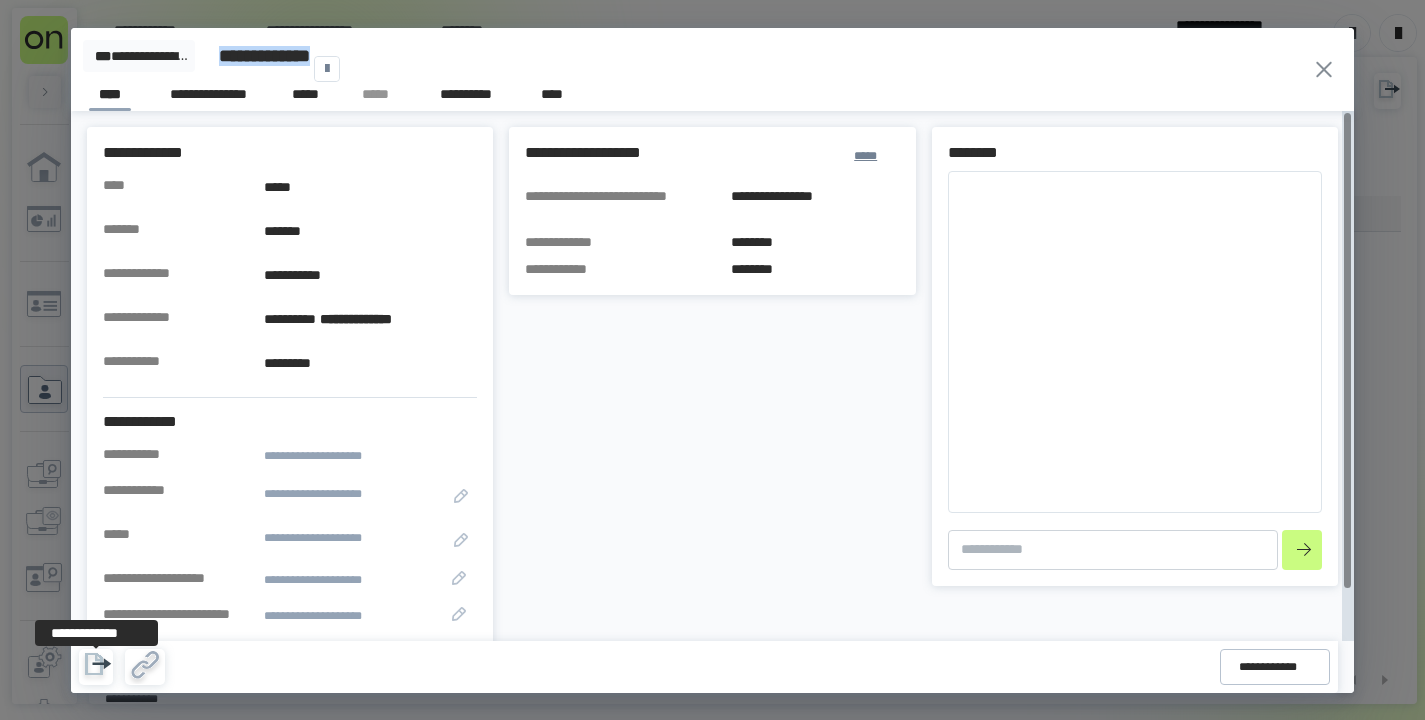 click 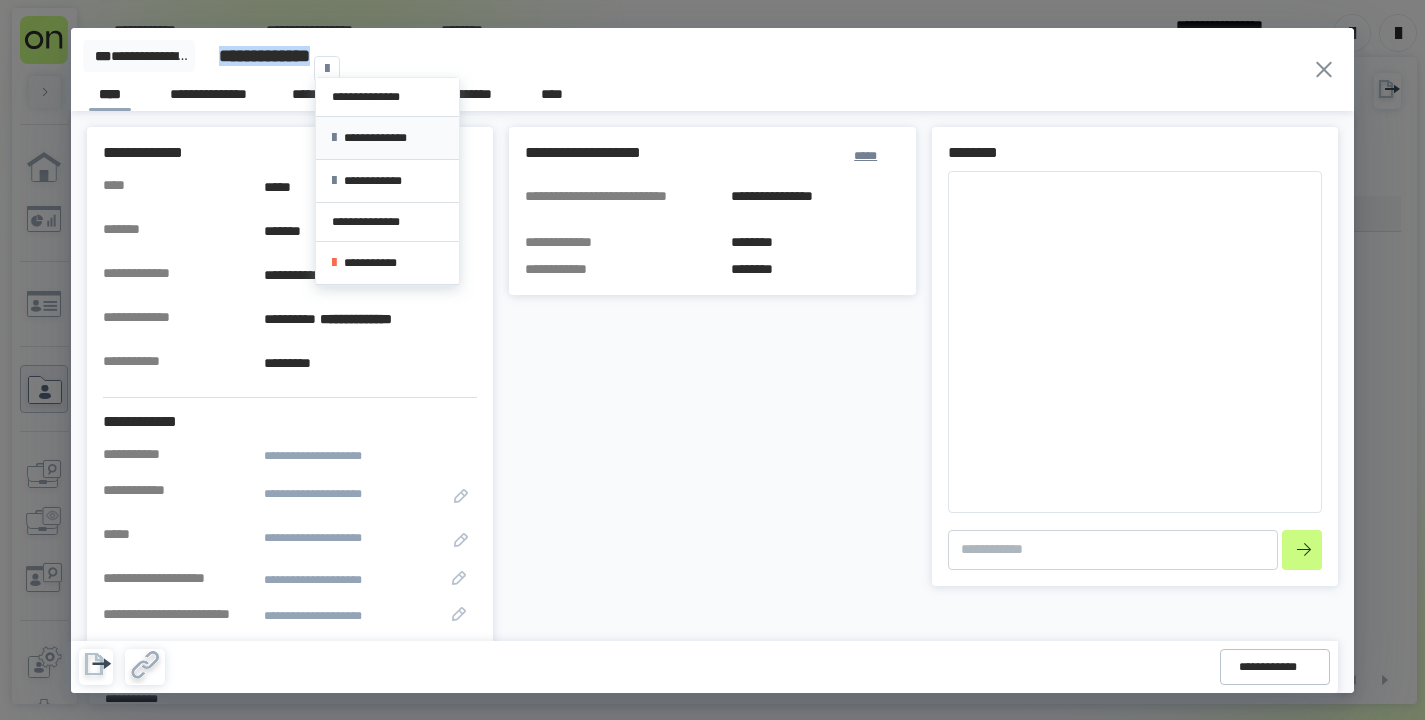 click on "**********" at bounding box center (387, 138) 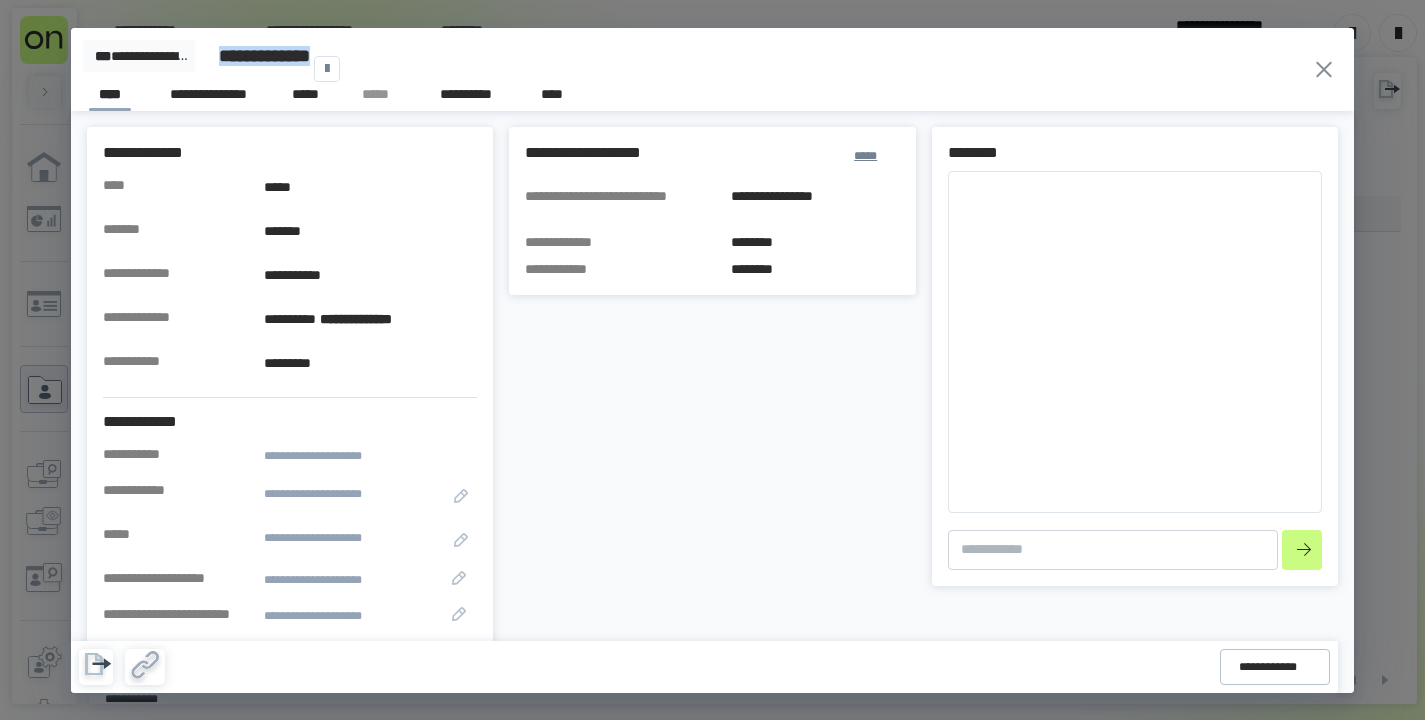 click 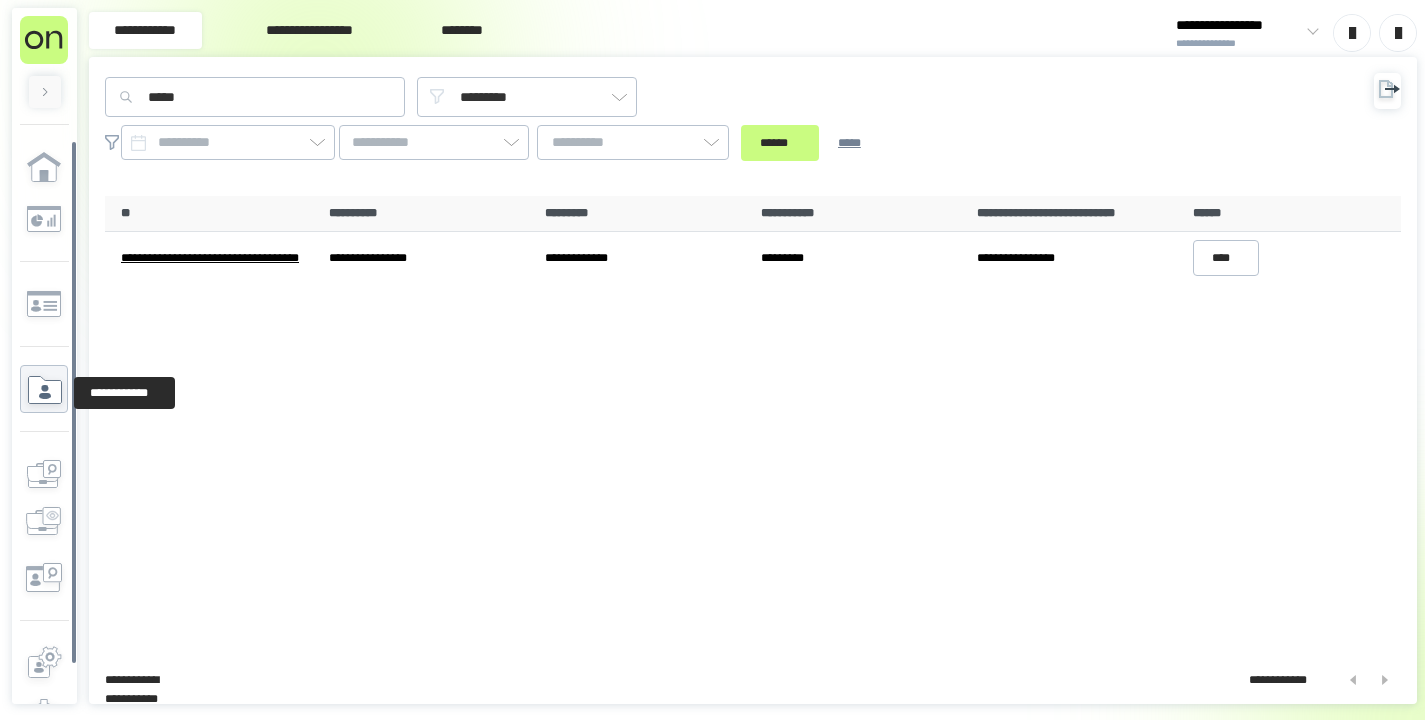 click 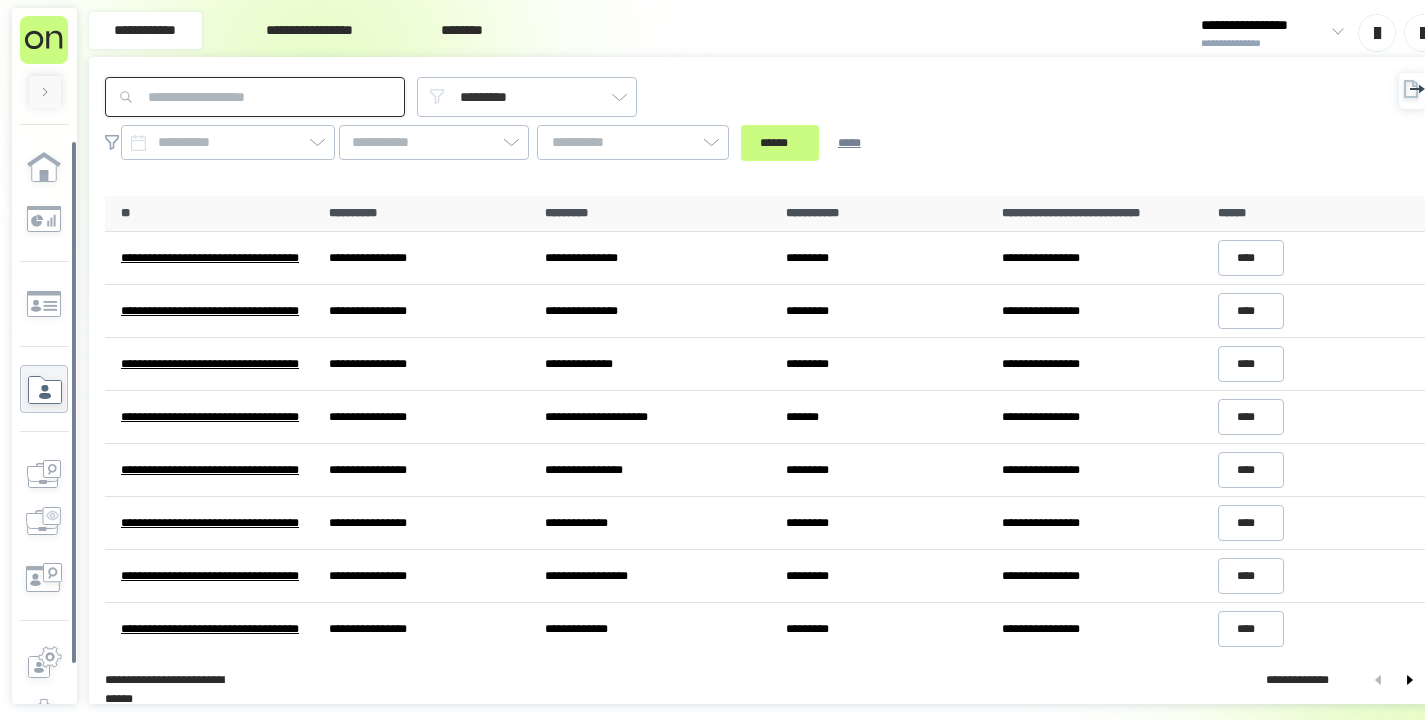 click at bounding box center (255, 97) 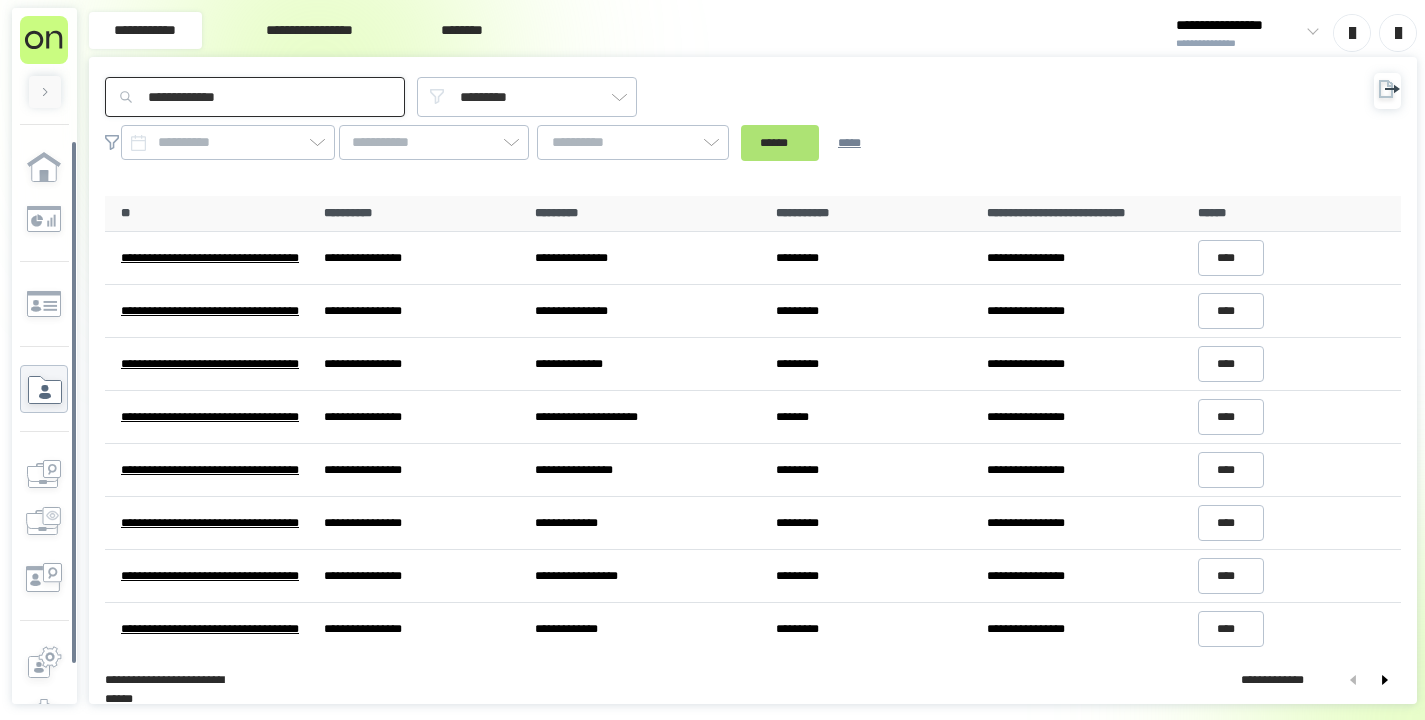 type on "**********" 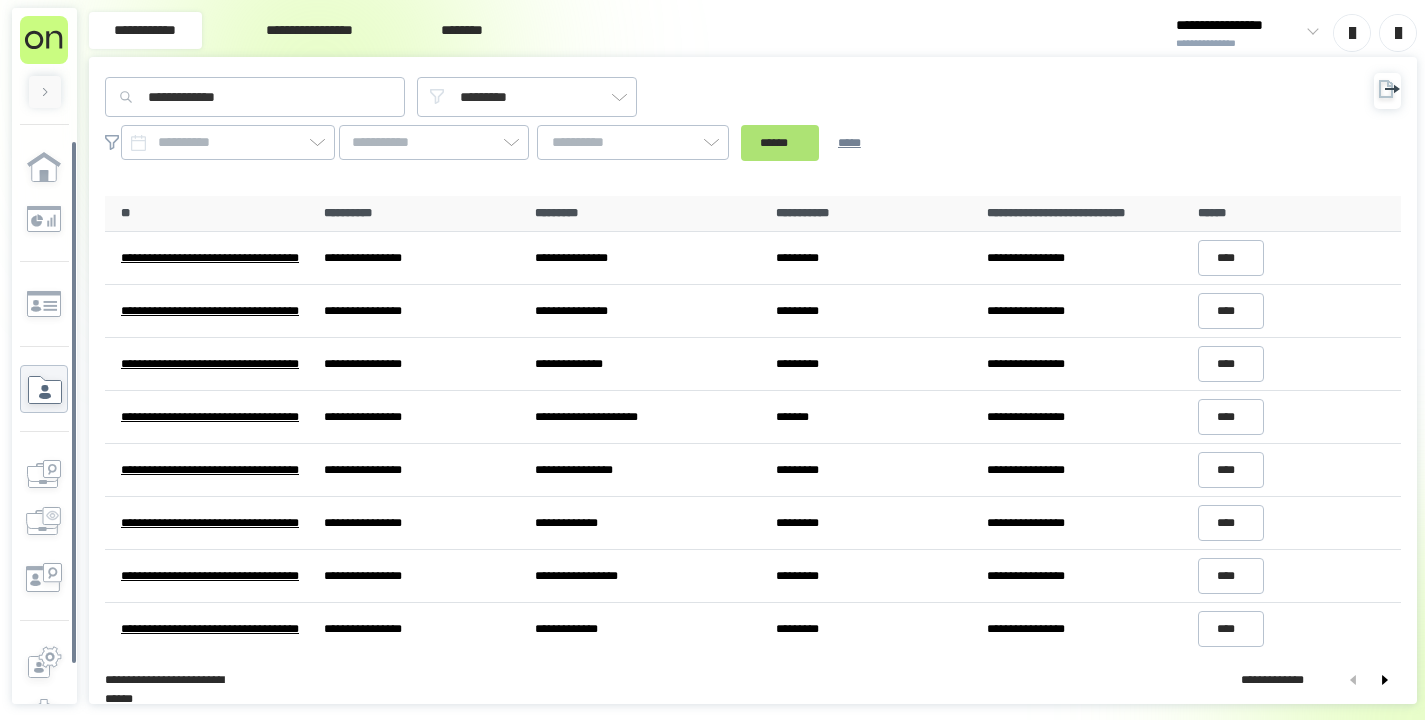 click on "******" at bounding box center [780, 143] 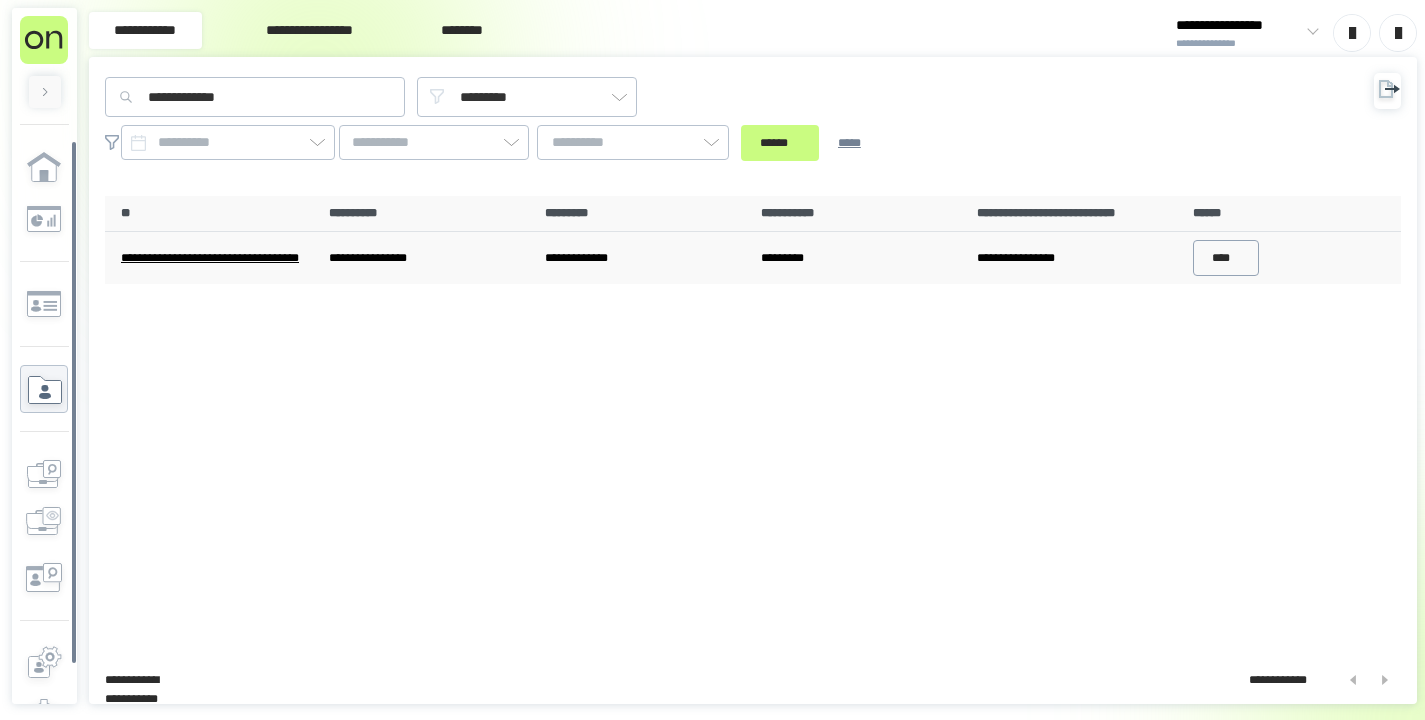 click on "****" at bounding box center [1226, 258] 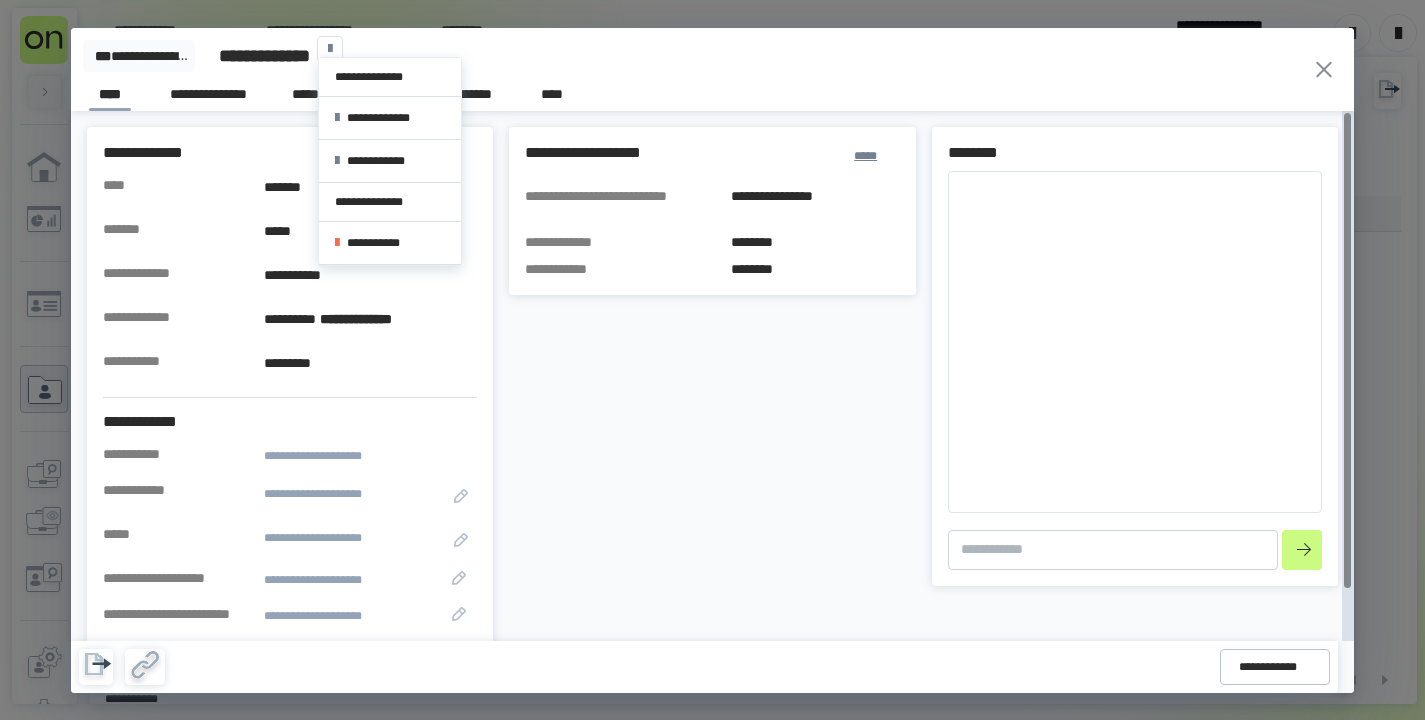 click at bounding box center (330, 49) 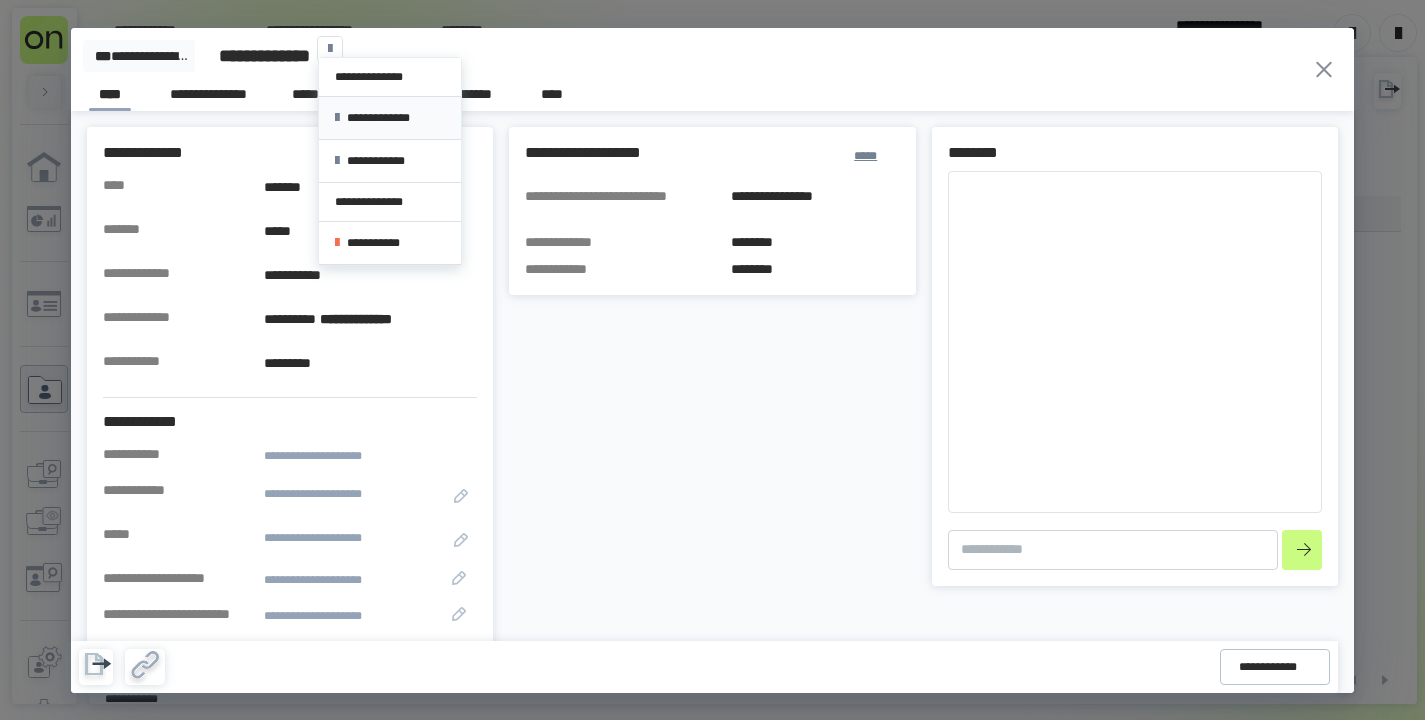 click on "**********" at bounding box center (390, 118) 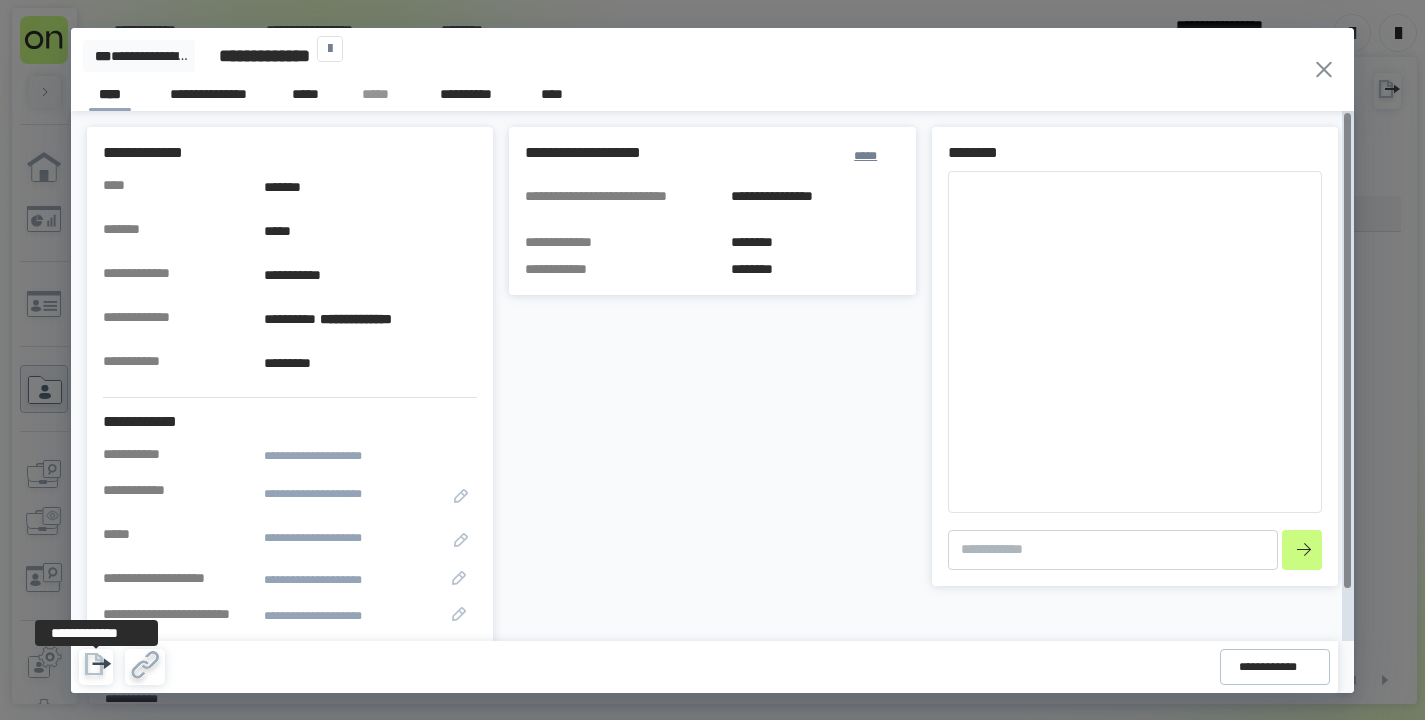 click 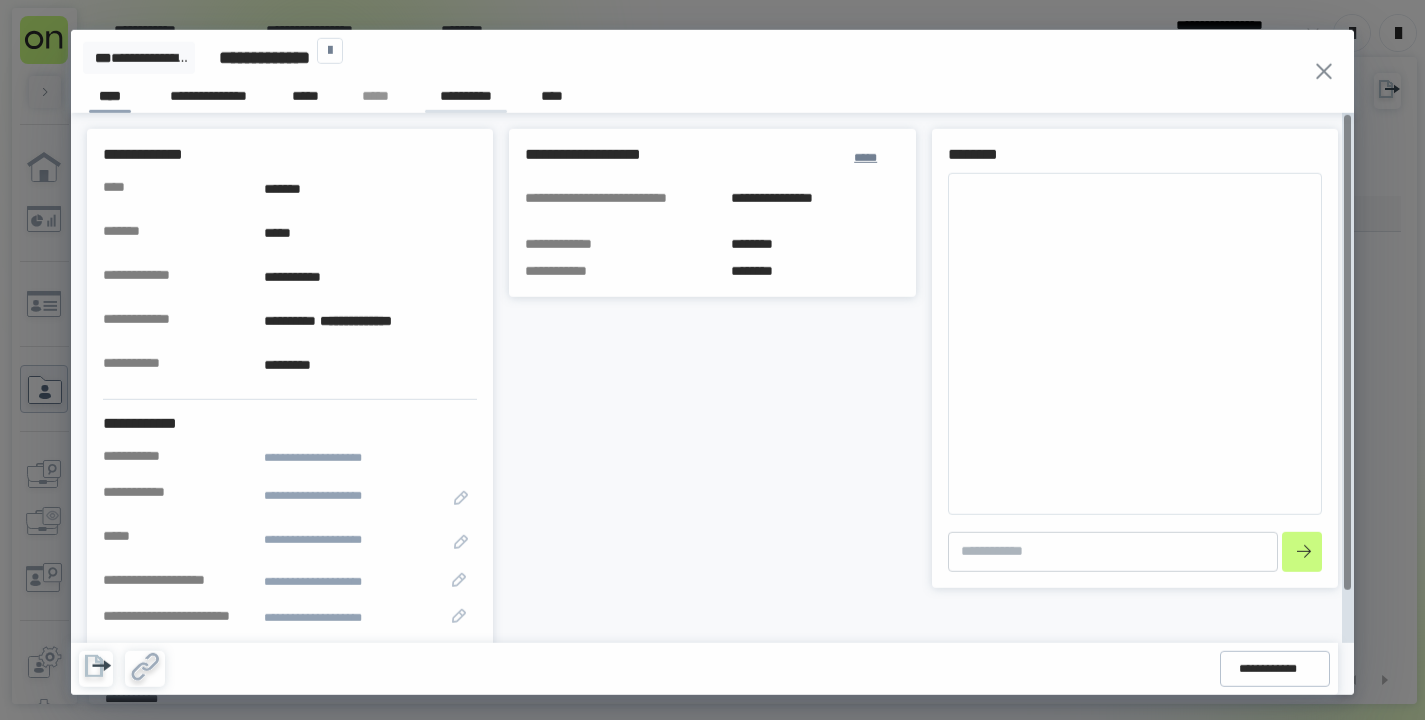 click on "**********" at bounding box center (290, 398) 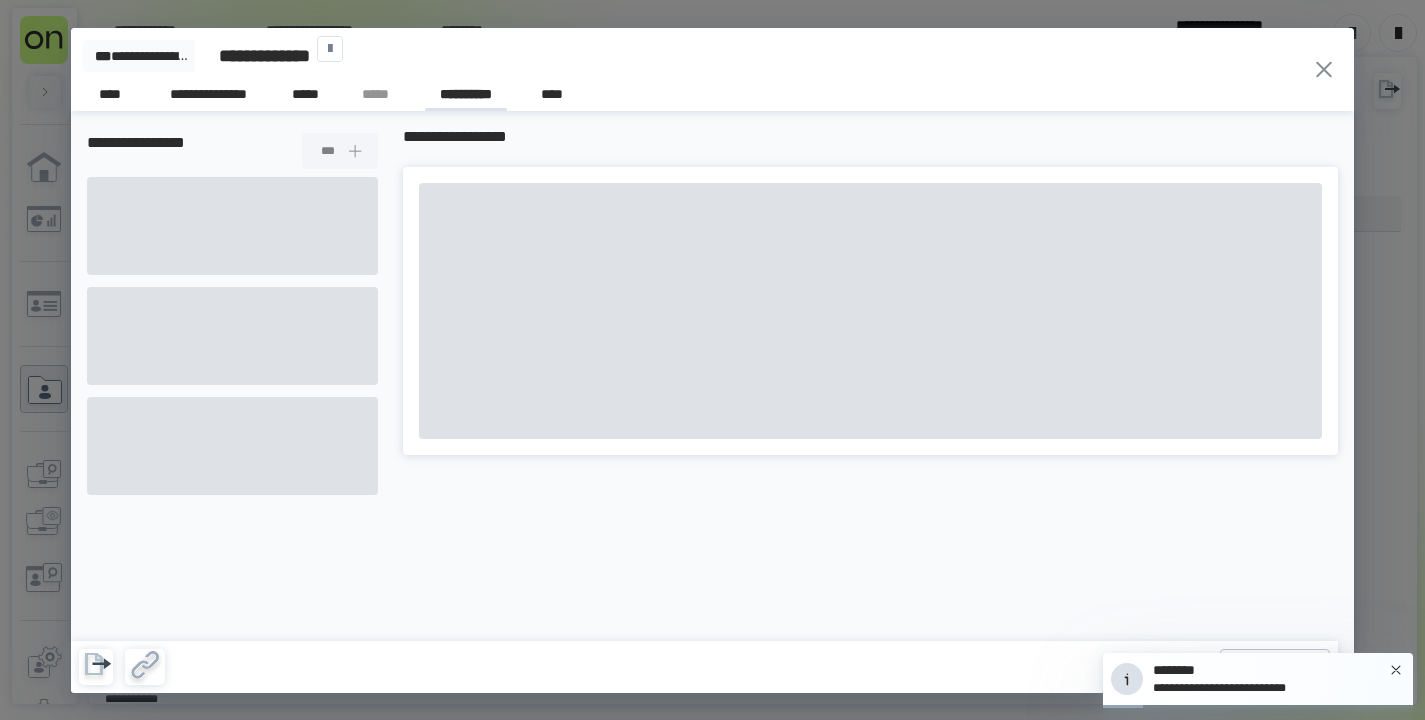 click on "**********" at bounding box center (466, 97) 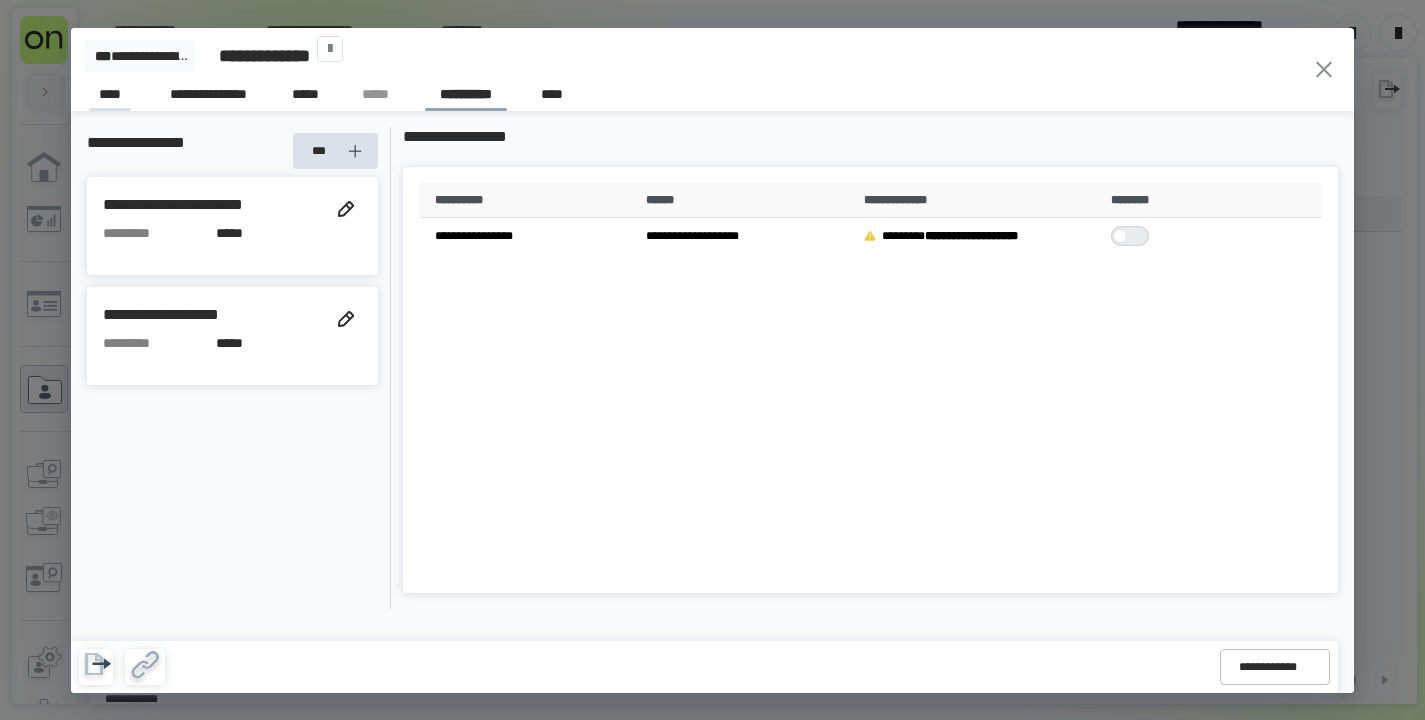 click on "****" at bounding box center (110, 97) 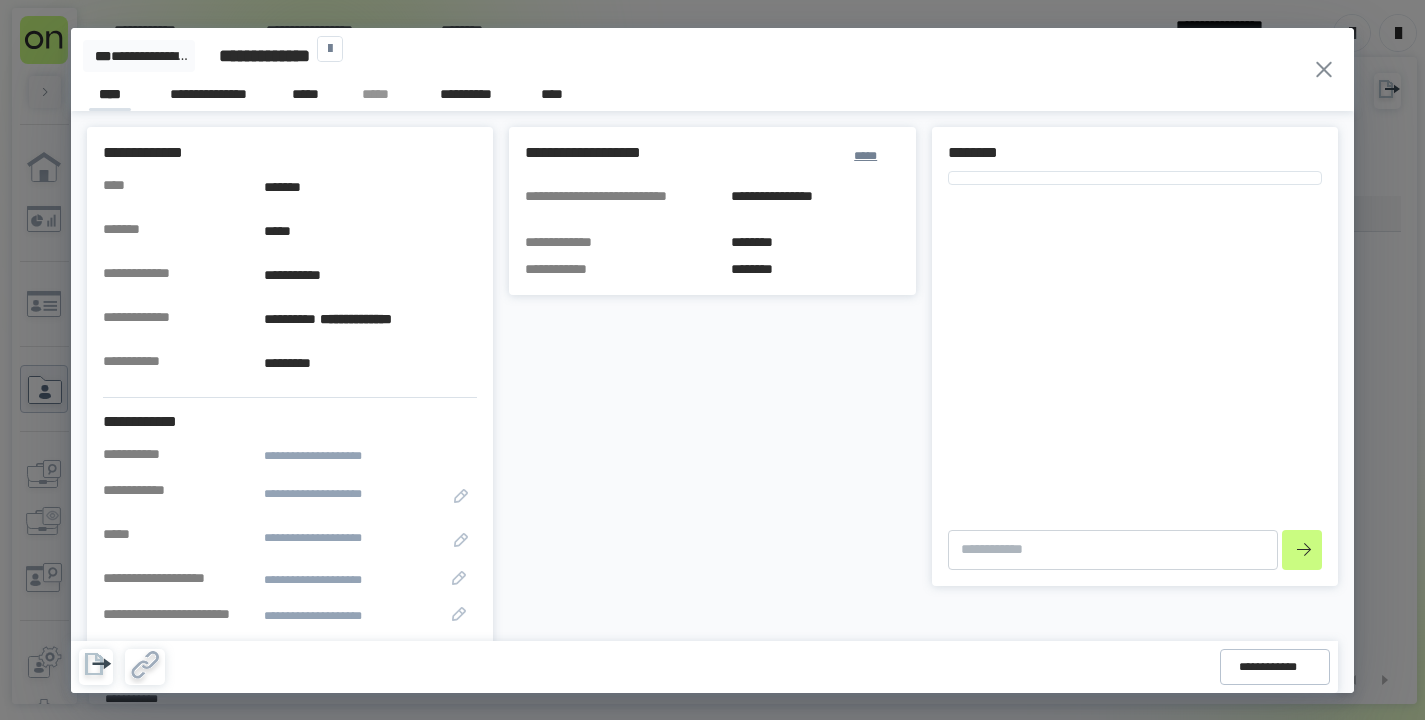 type on "*" 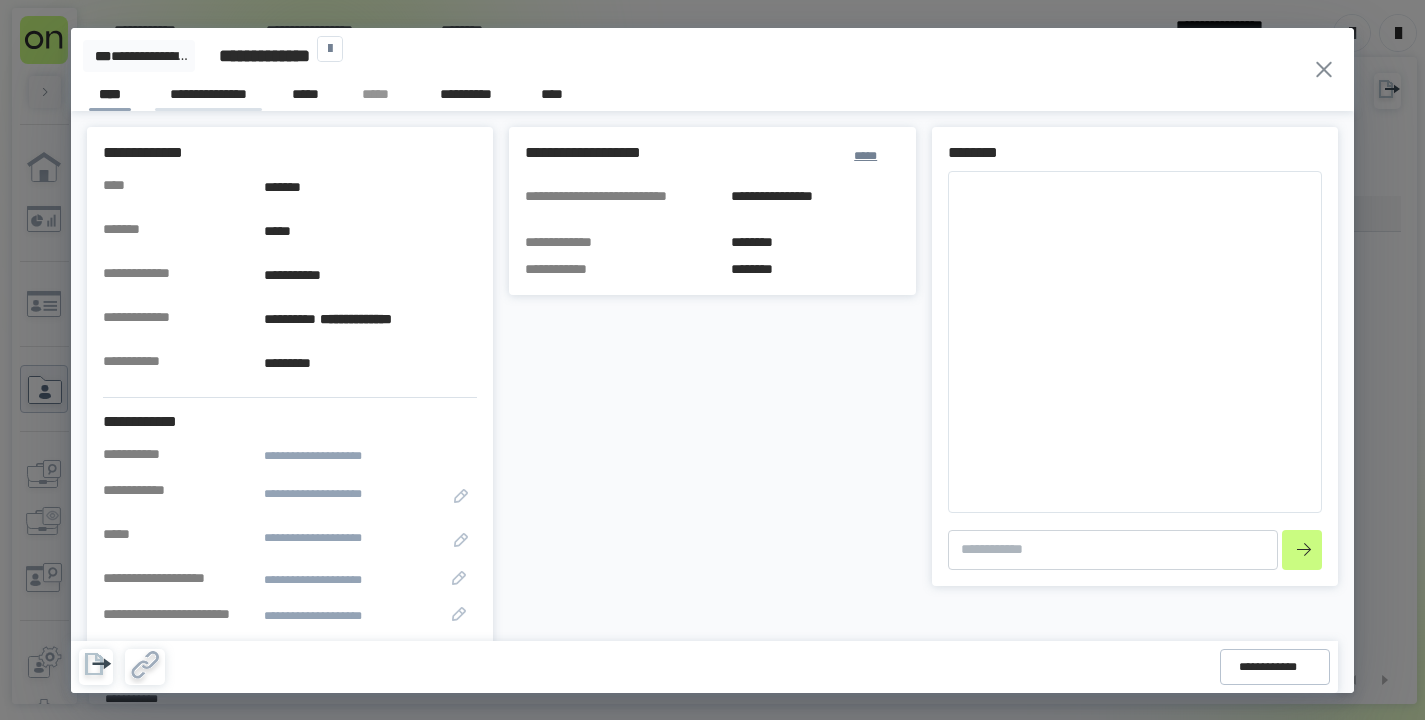 click on "**********" at bounding box center [208, 97] 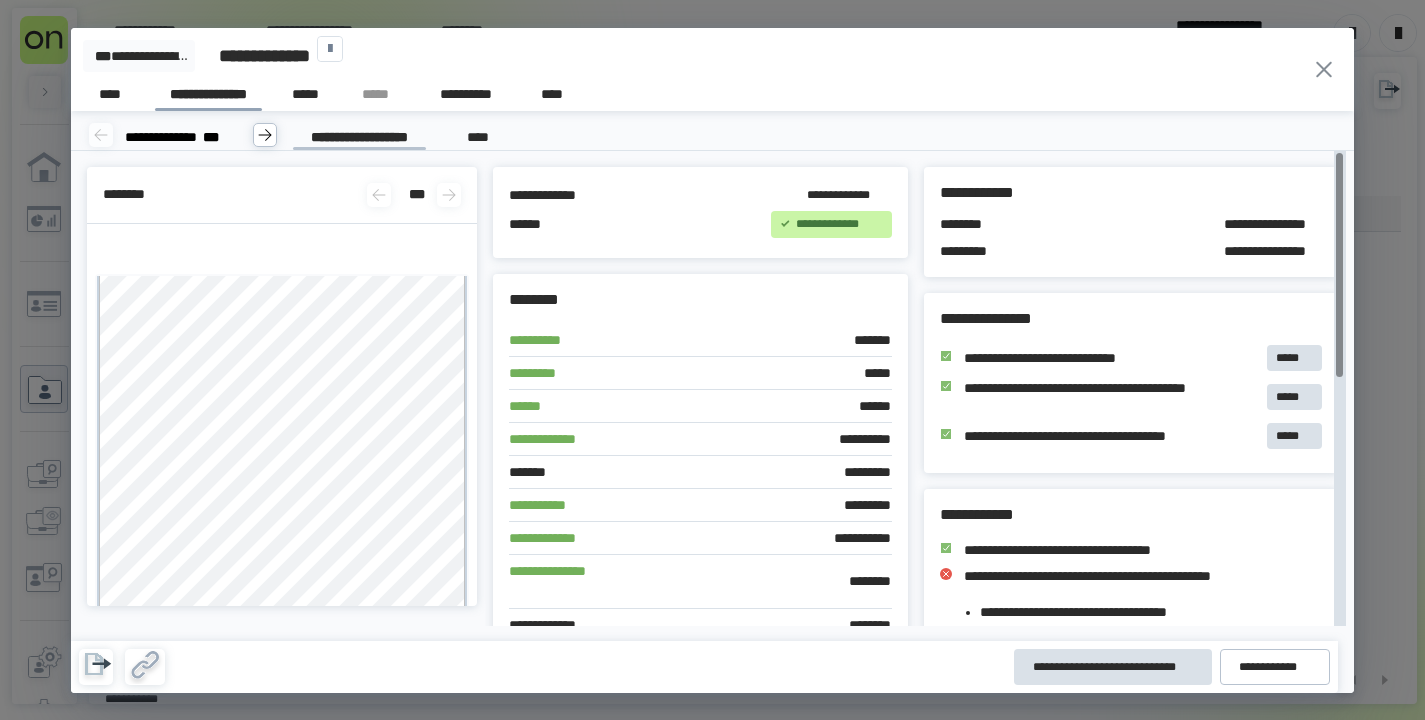 click on "**********" at bounding box center [1143, 362] 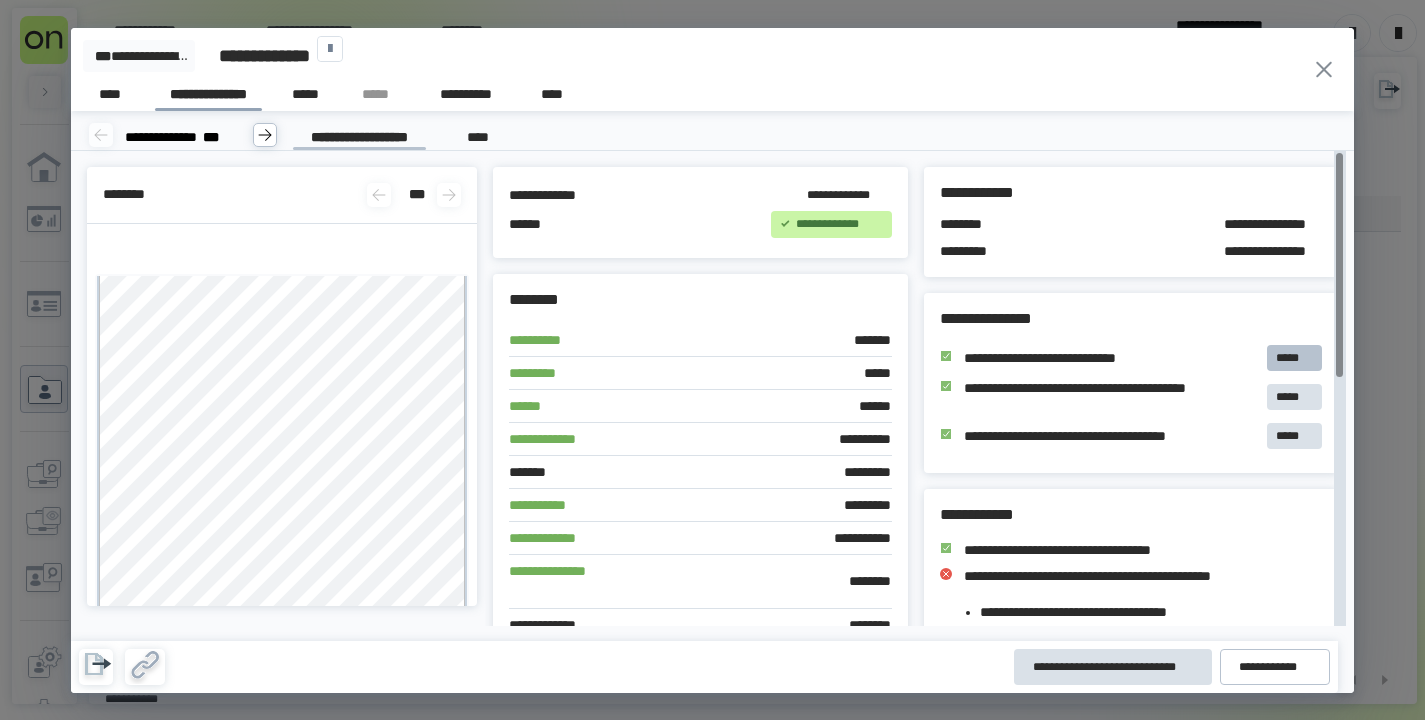 click on "*****" at bounding box center (1294, 358) 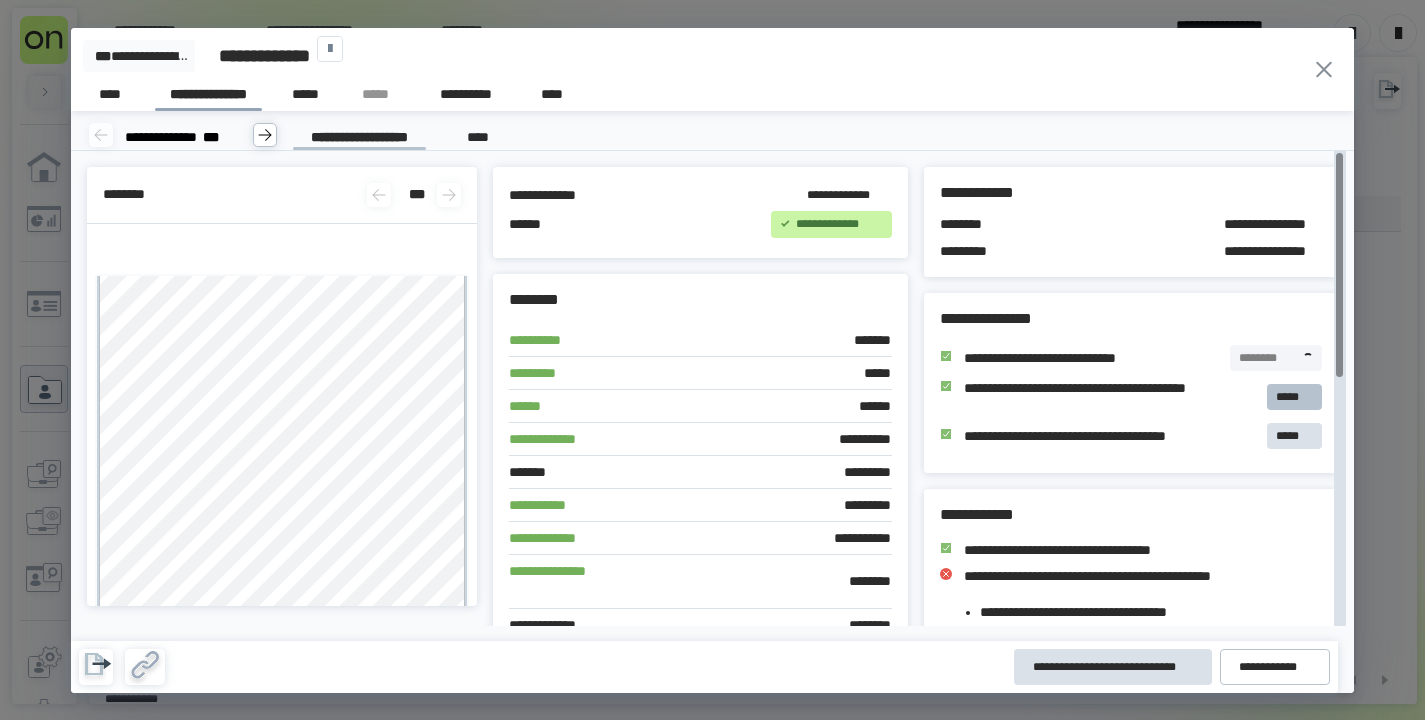 click on "*****" at bounding box center (1294, 397) 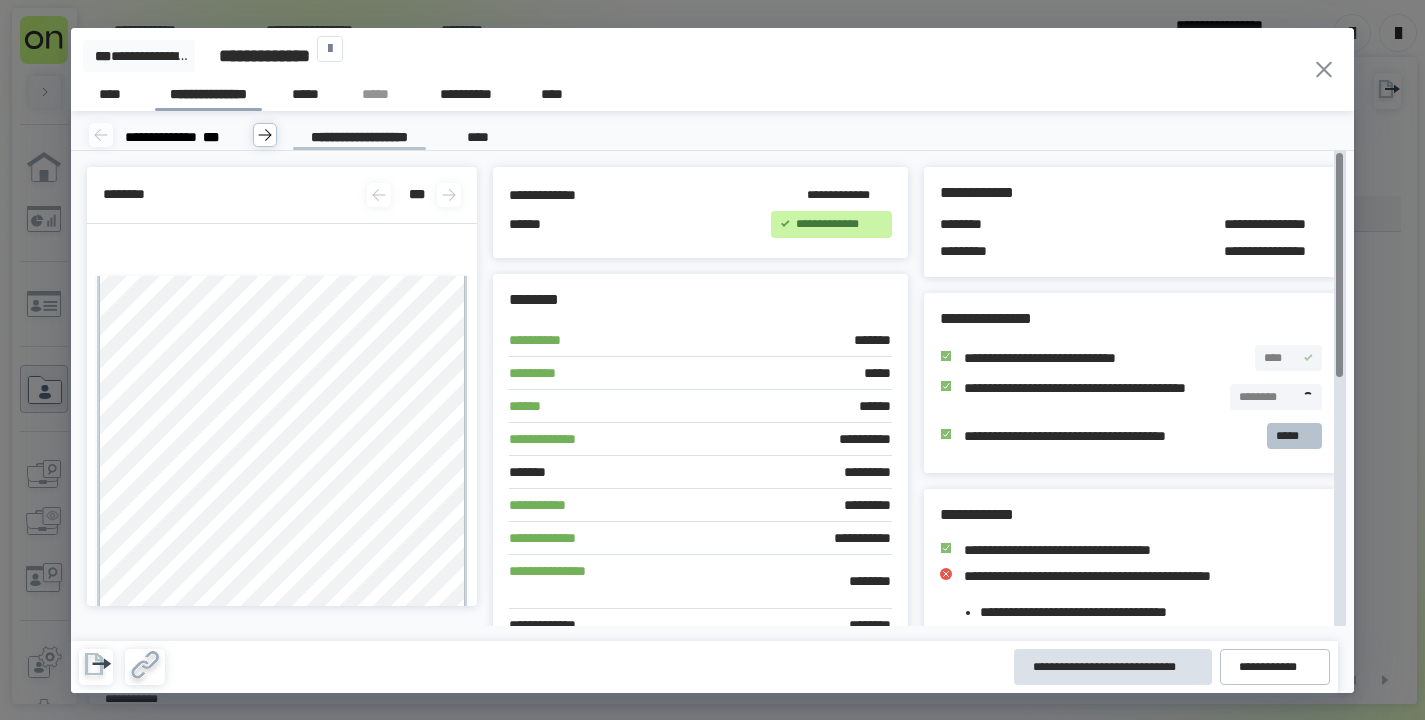 click on "*****" at bounding box center (1294, 436) 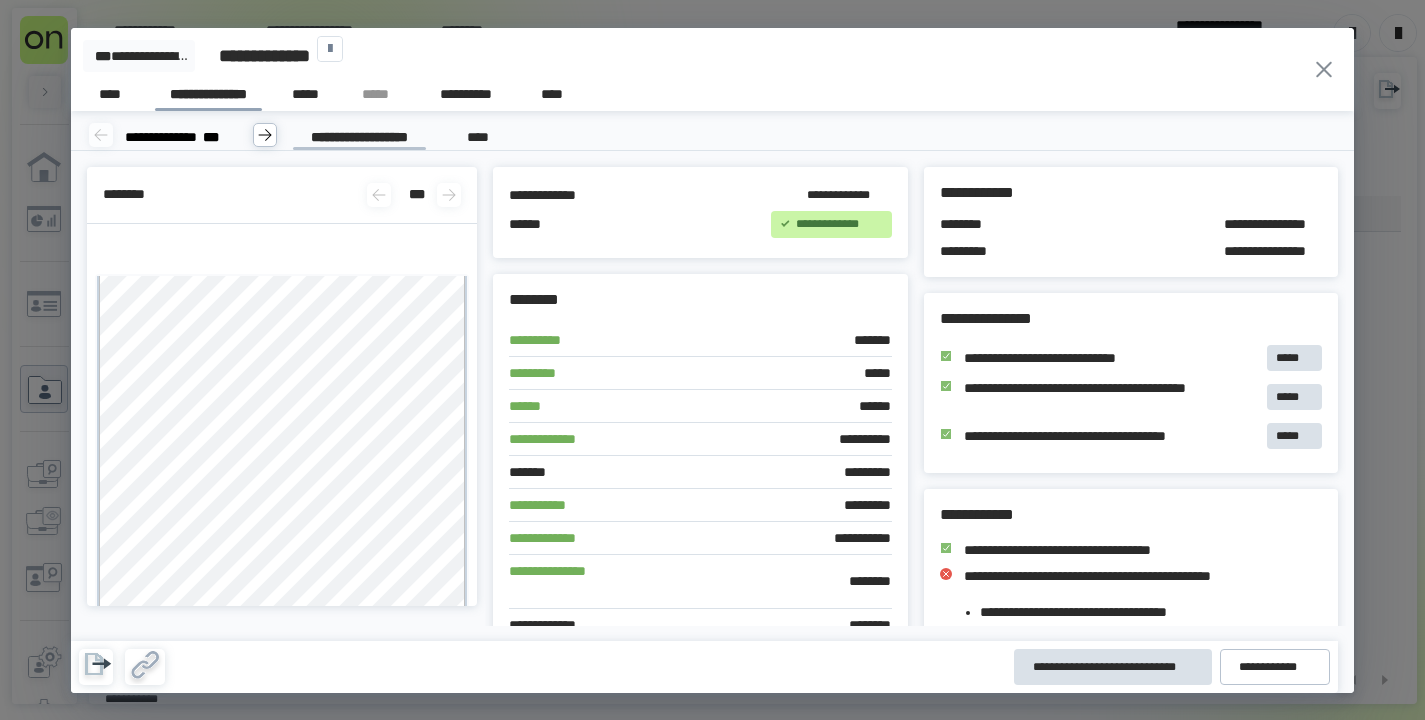click 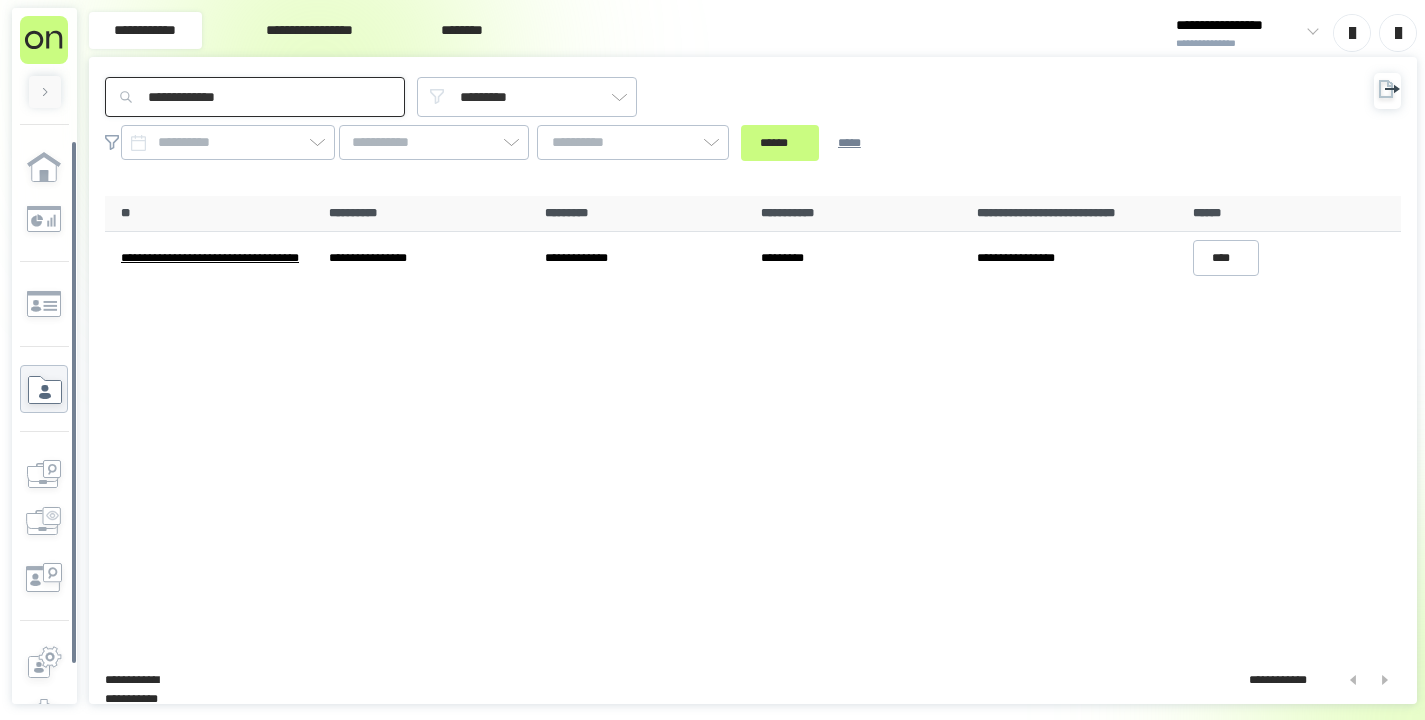 drag, startPoint x: 336, startPoint y: 94, endPoint x: 82, endPoint y: 74, distance: 254.78618 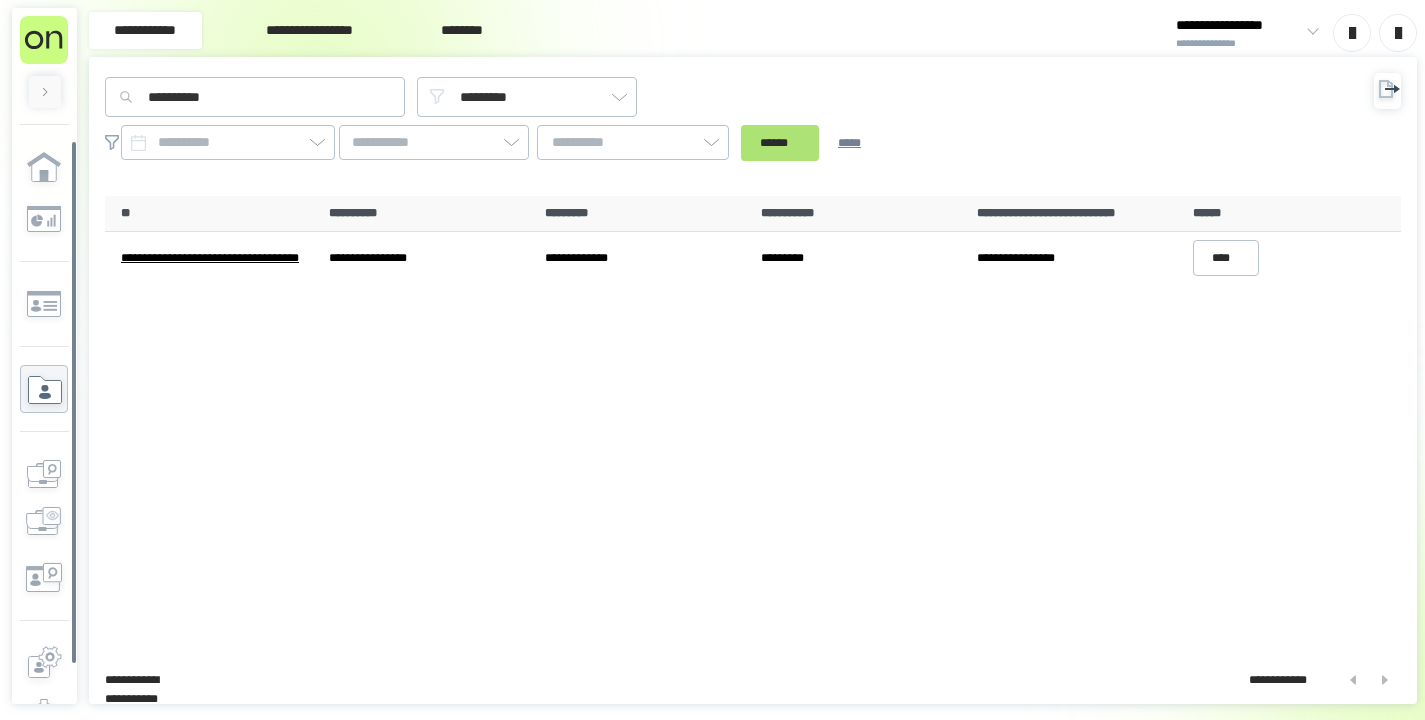 click on "******" at bounding box center [780, 143] 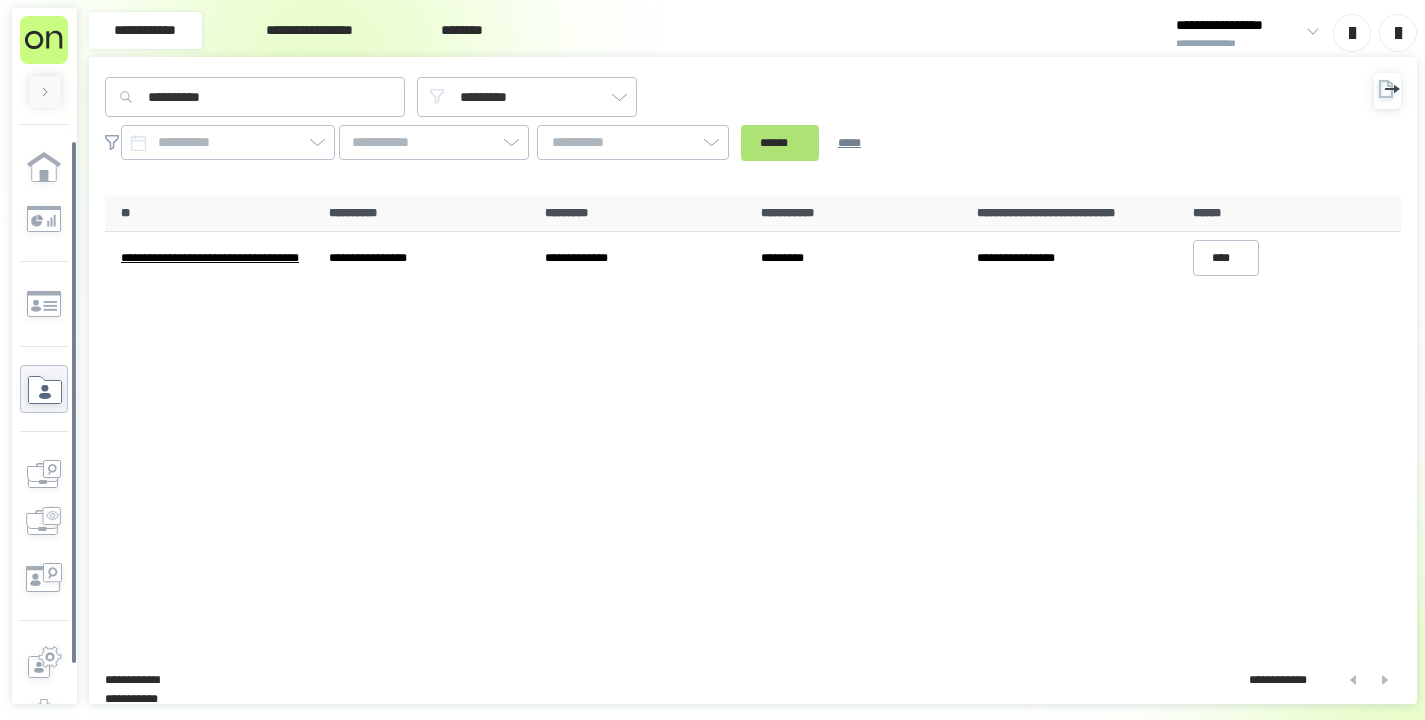 click on "******" at bounding box center (780, 143) 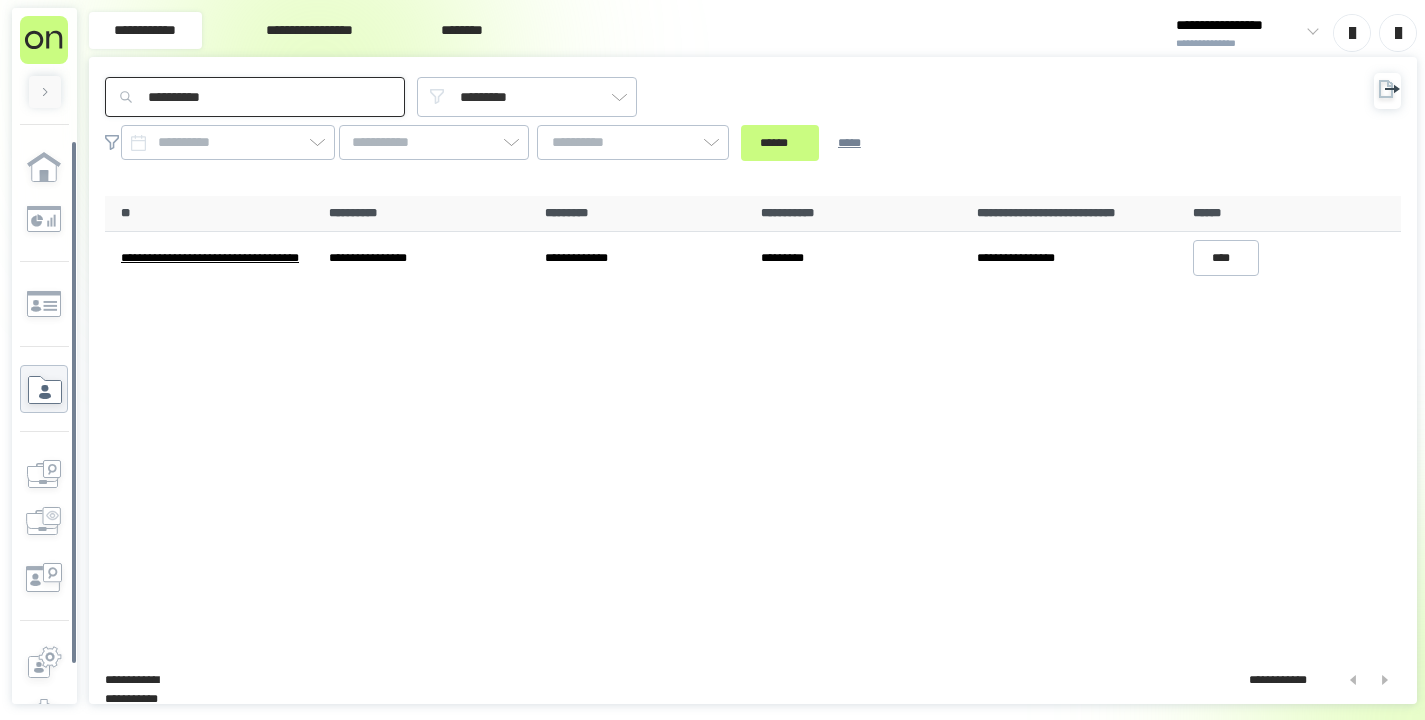 drag, startPoint x: 263, startPoint y: 111, endPoint x: -100, endPoint y: 35, distance: 370.8706 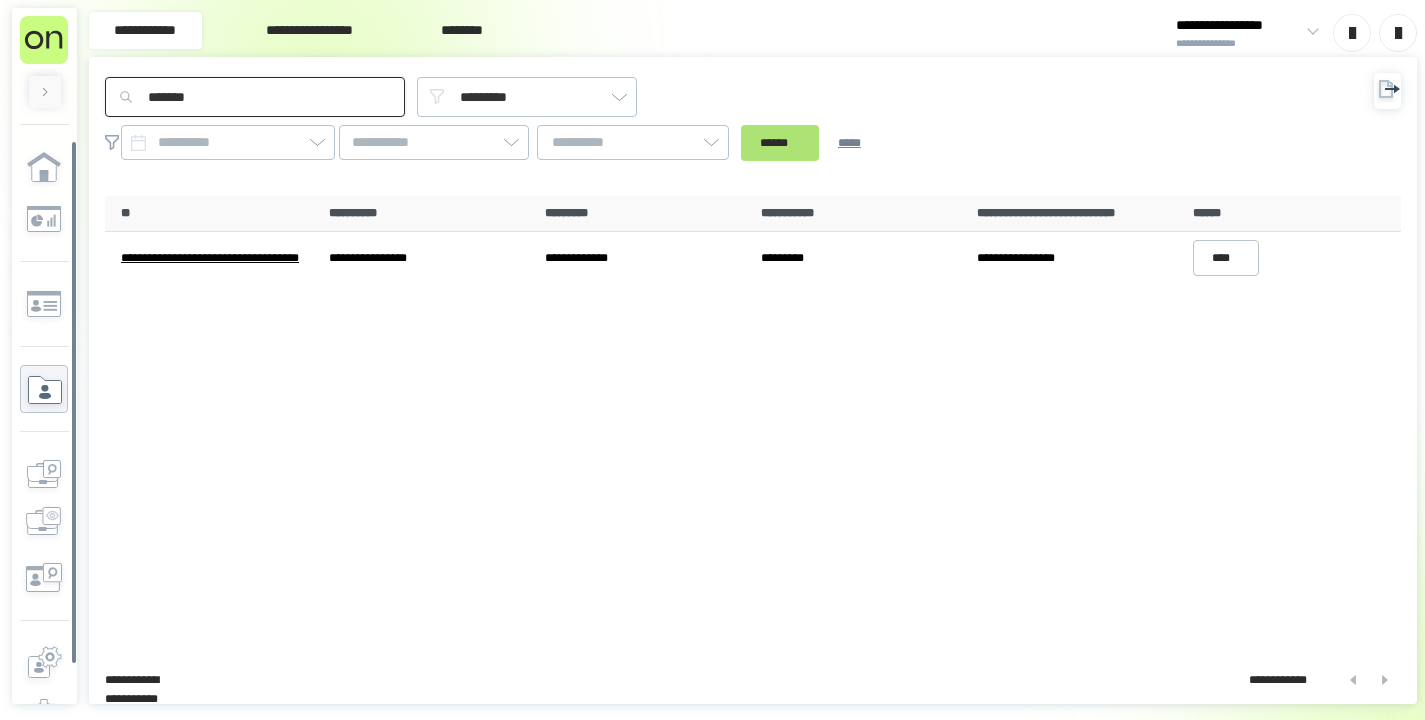 type on "*******" 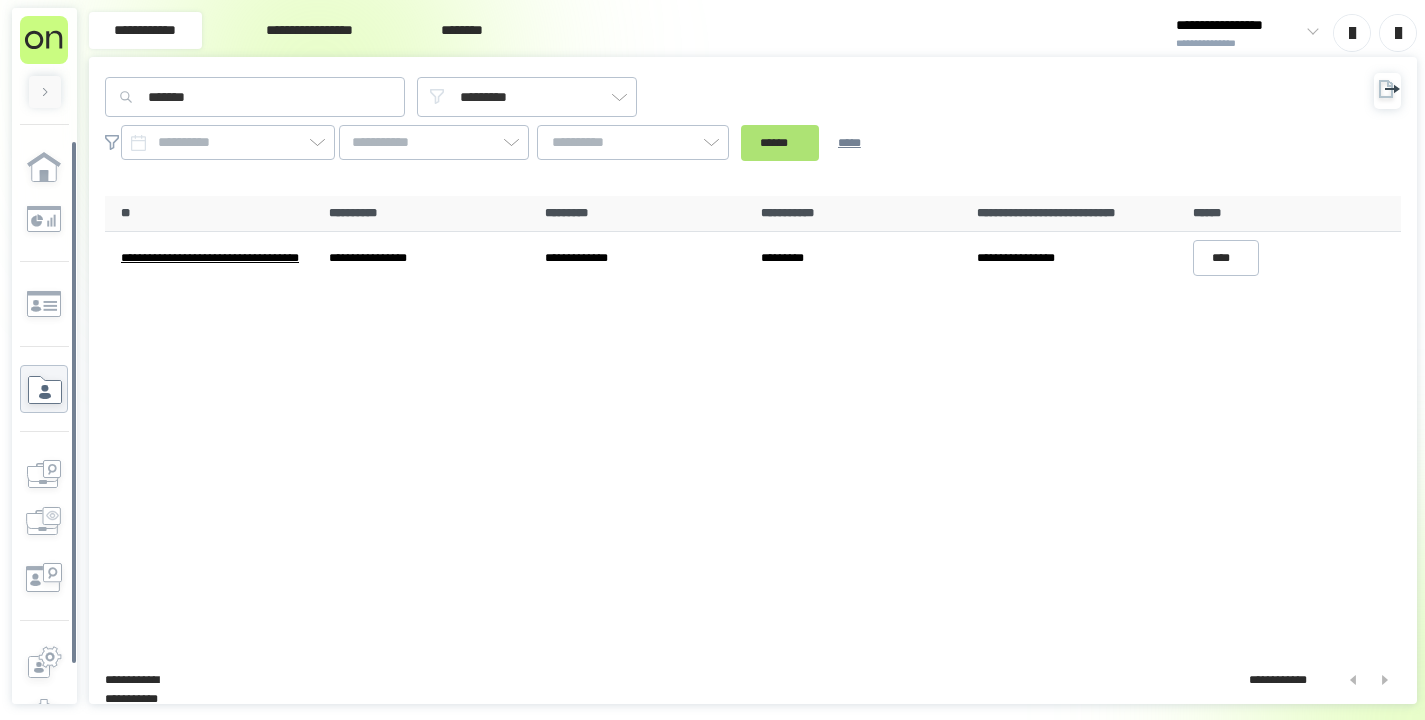 click on "******" at bounding box center (780, 143) 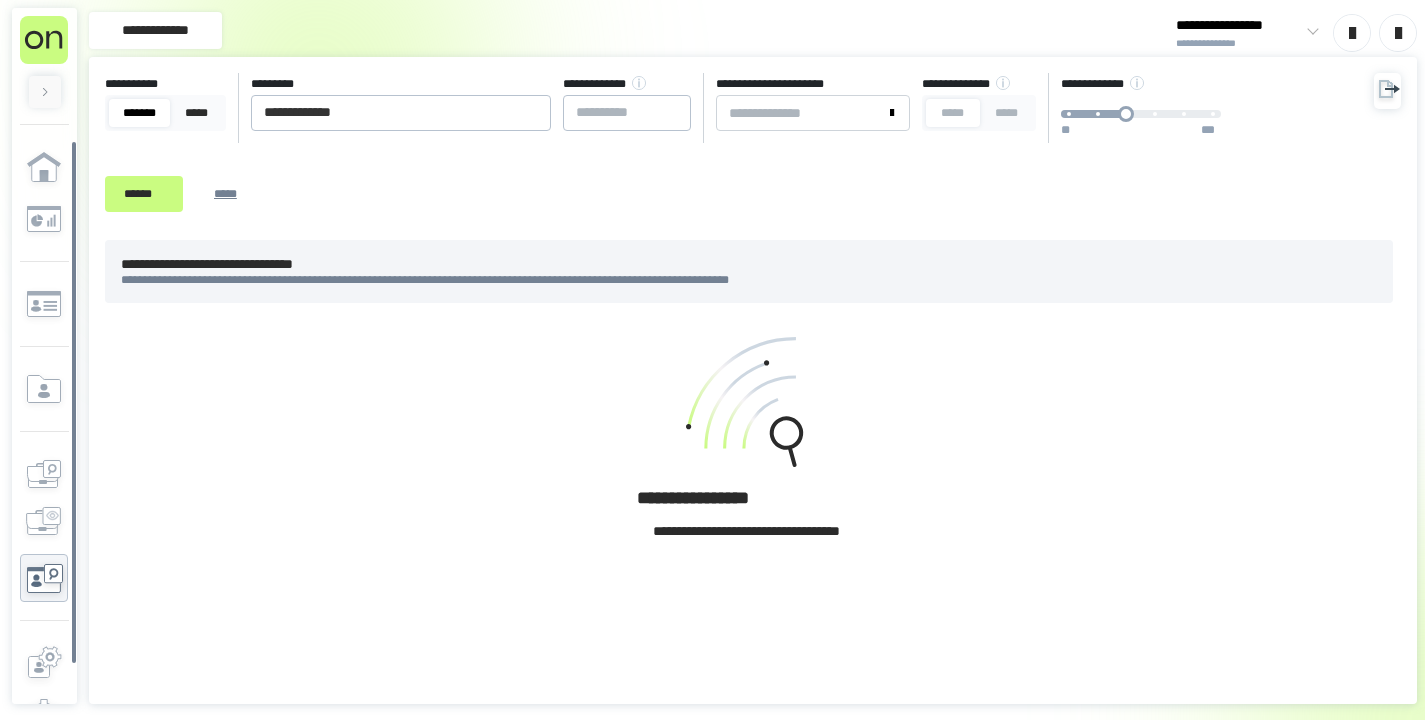 scroll, scrollTop: 0, scrollLeft: 0, axis: both 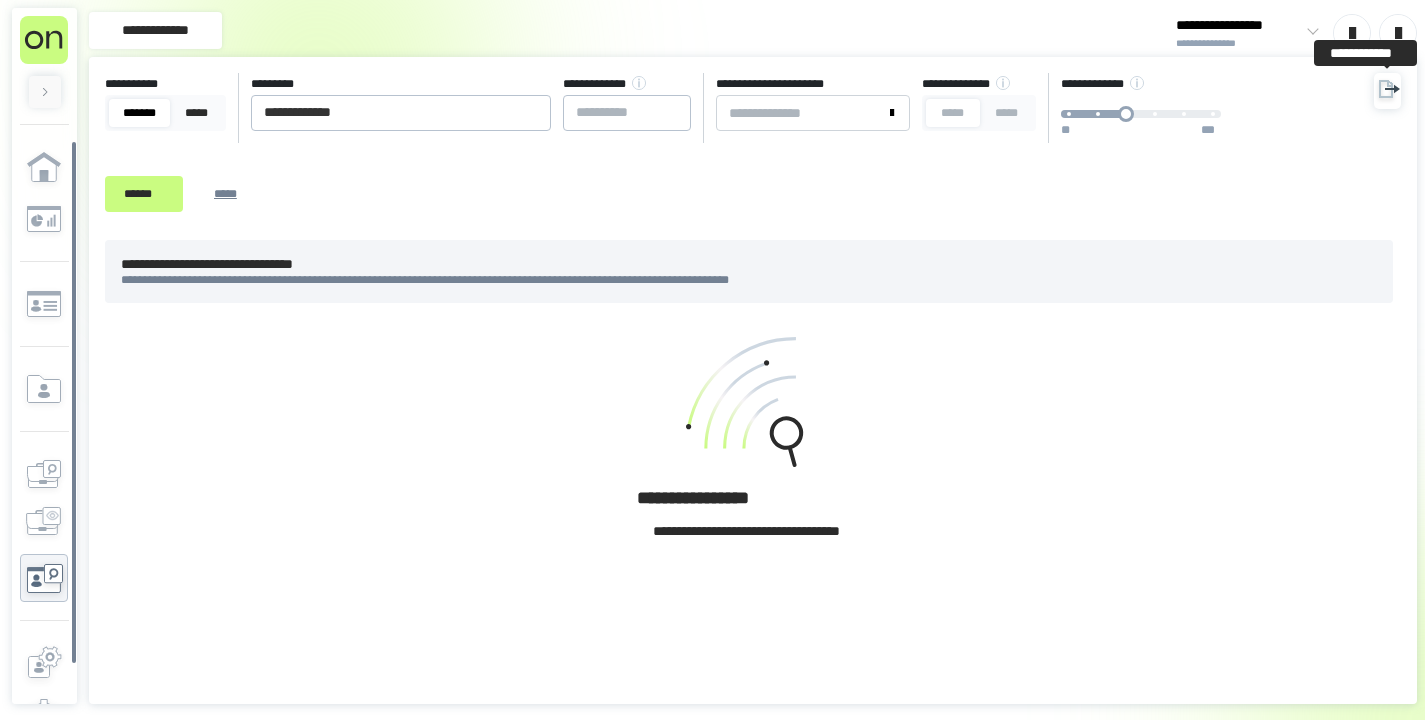 click 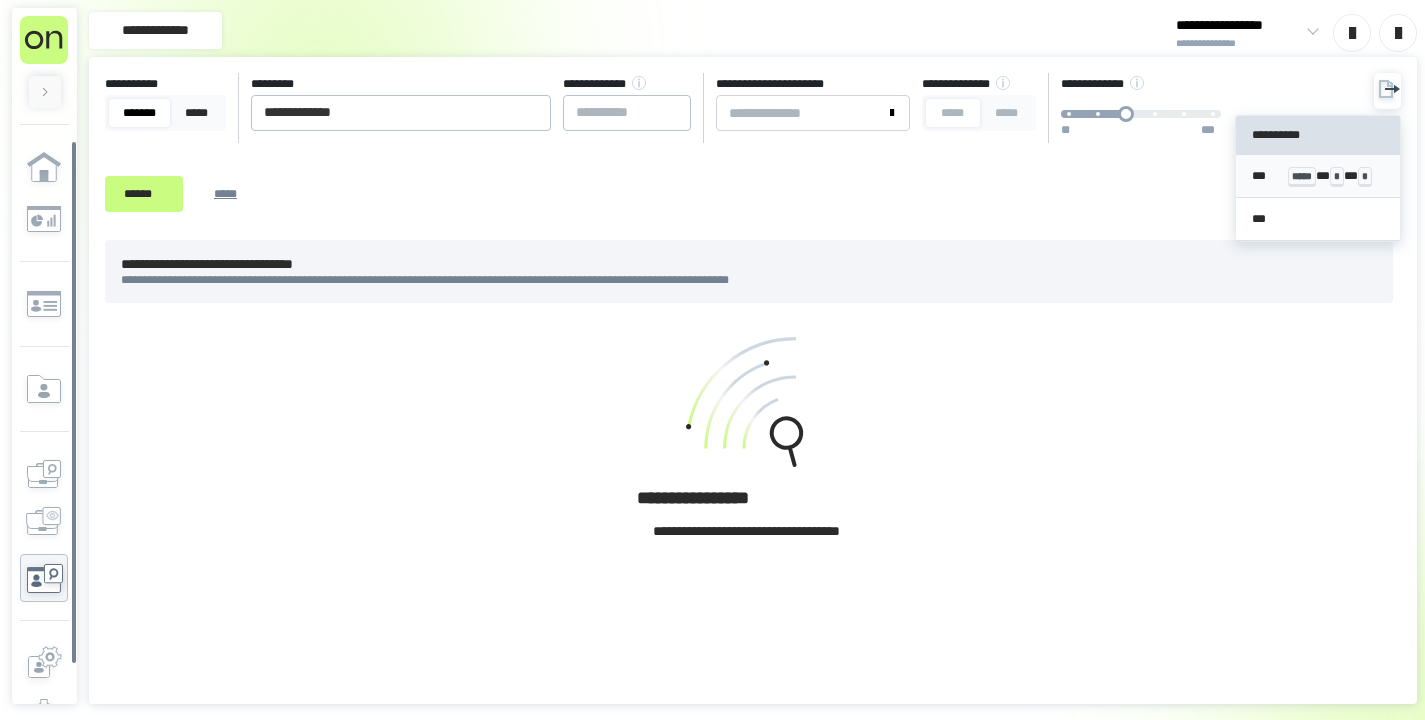 click on "*** ***** * * *   *" at bounding box center (1318, 176) 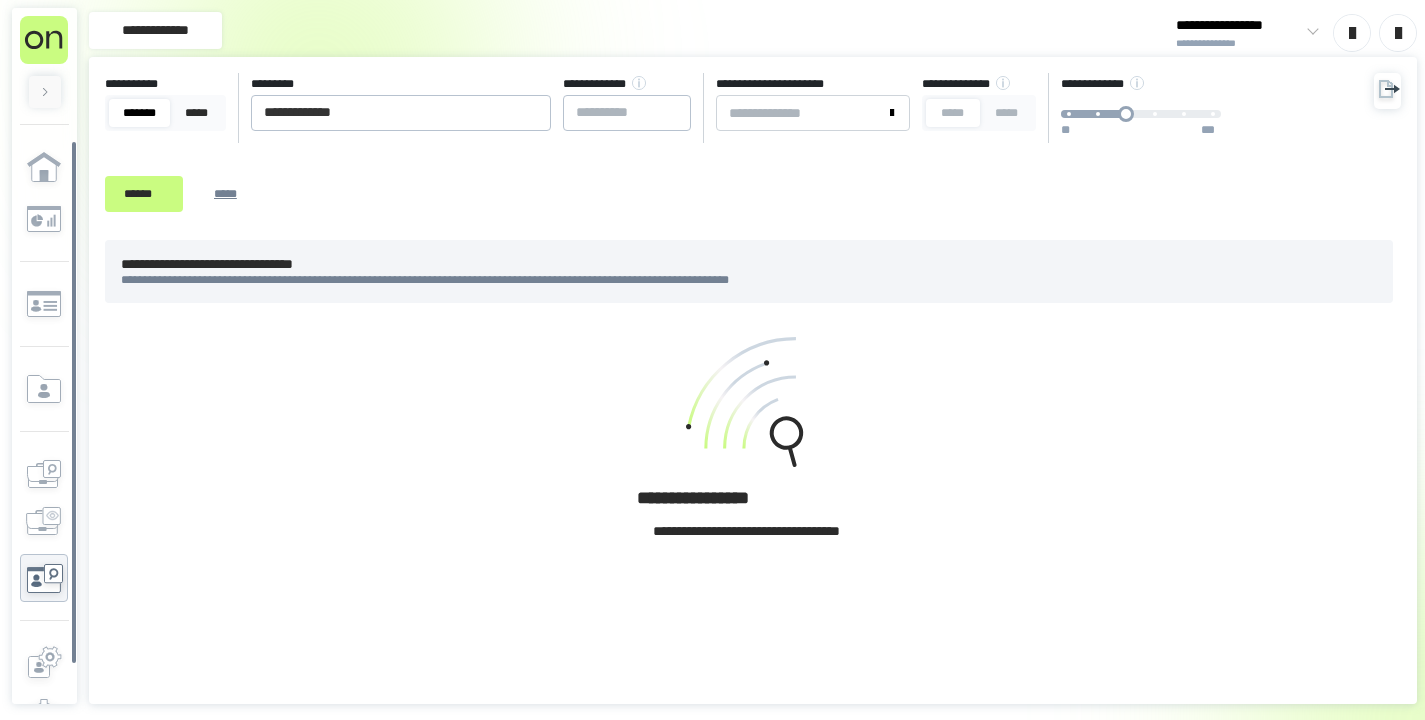 scroll, scrollTop: 0, scrollLeft: 0, axis: both 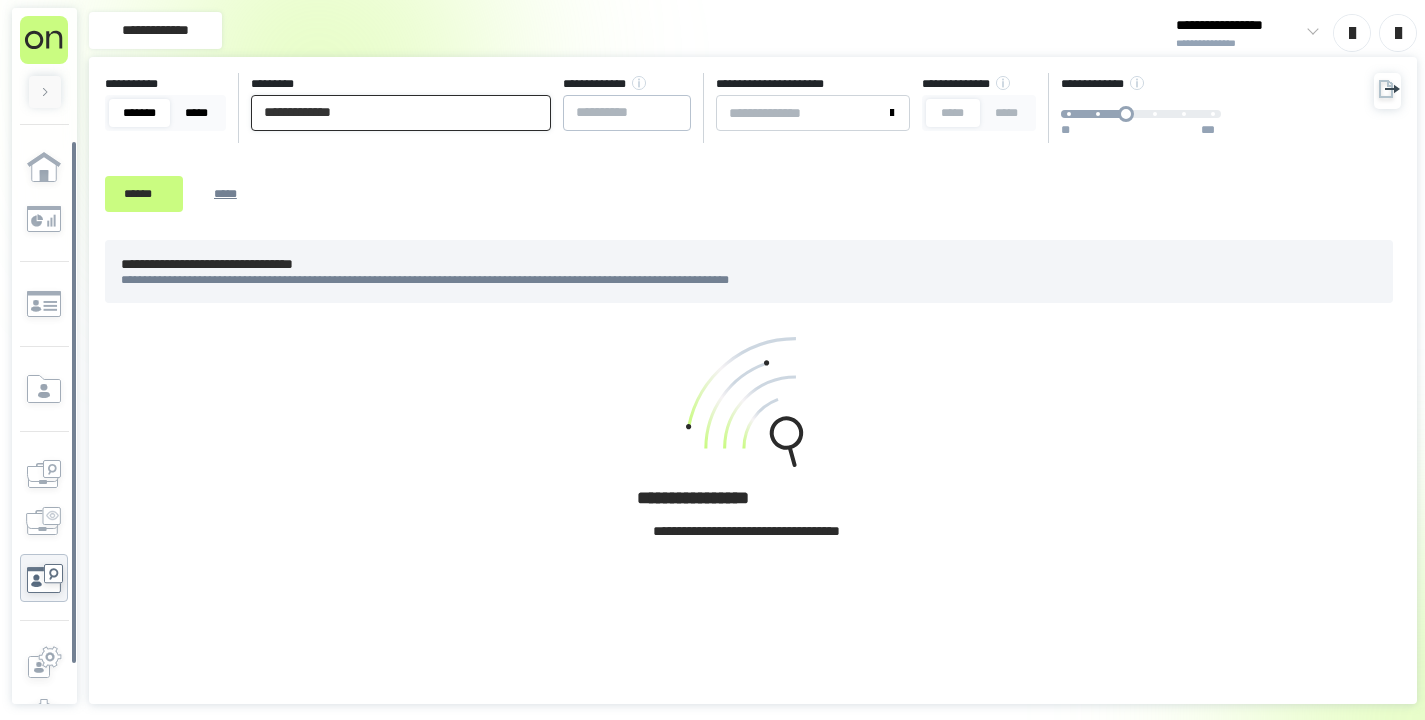 drag, startPoint x: 406, startPoint y: 115, endPoint x: 192, endPoint y: 104, distance: 214.28252 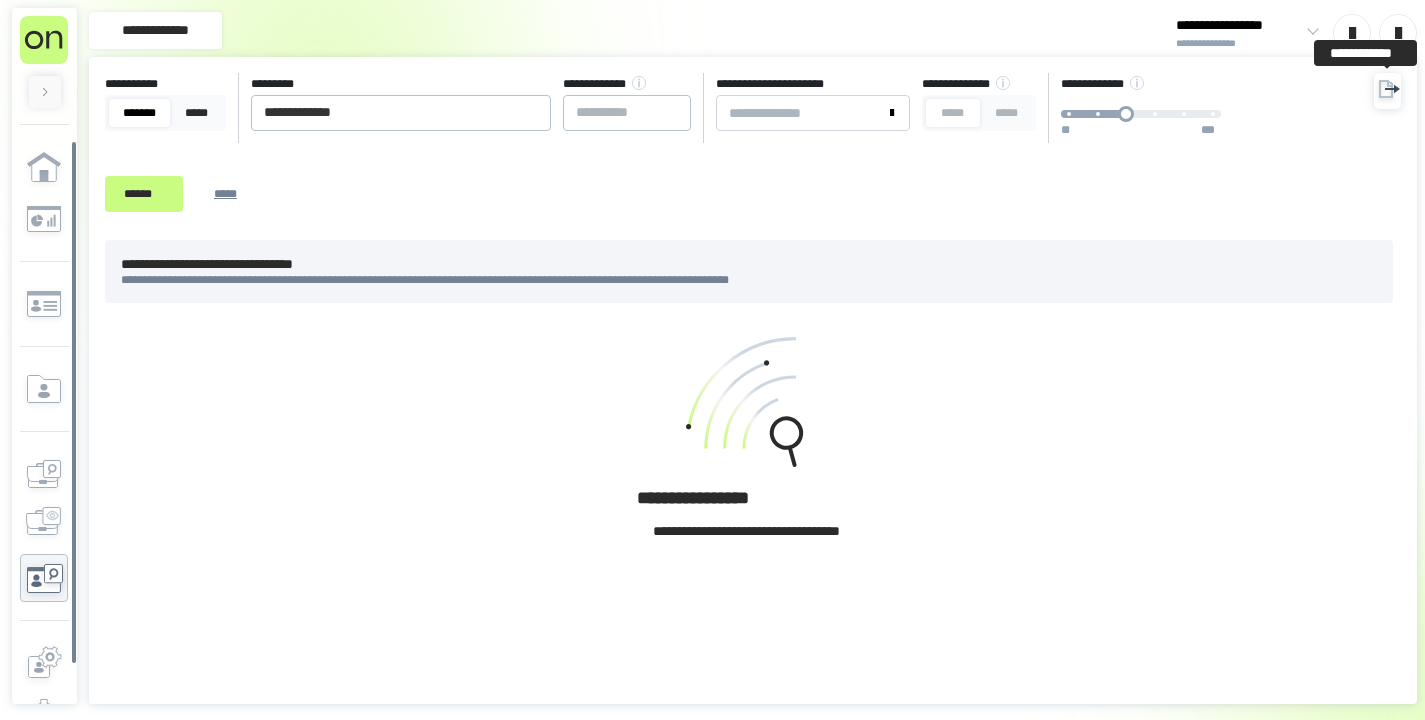 click 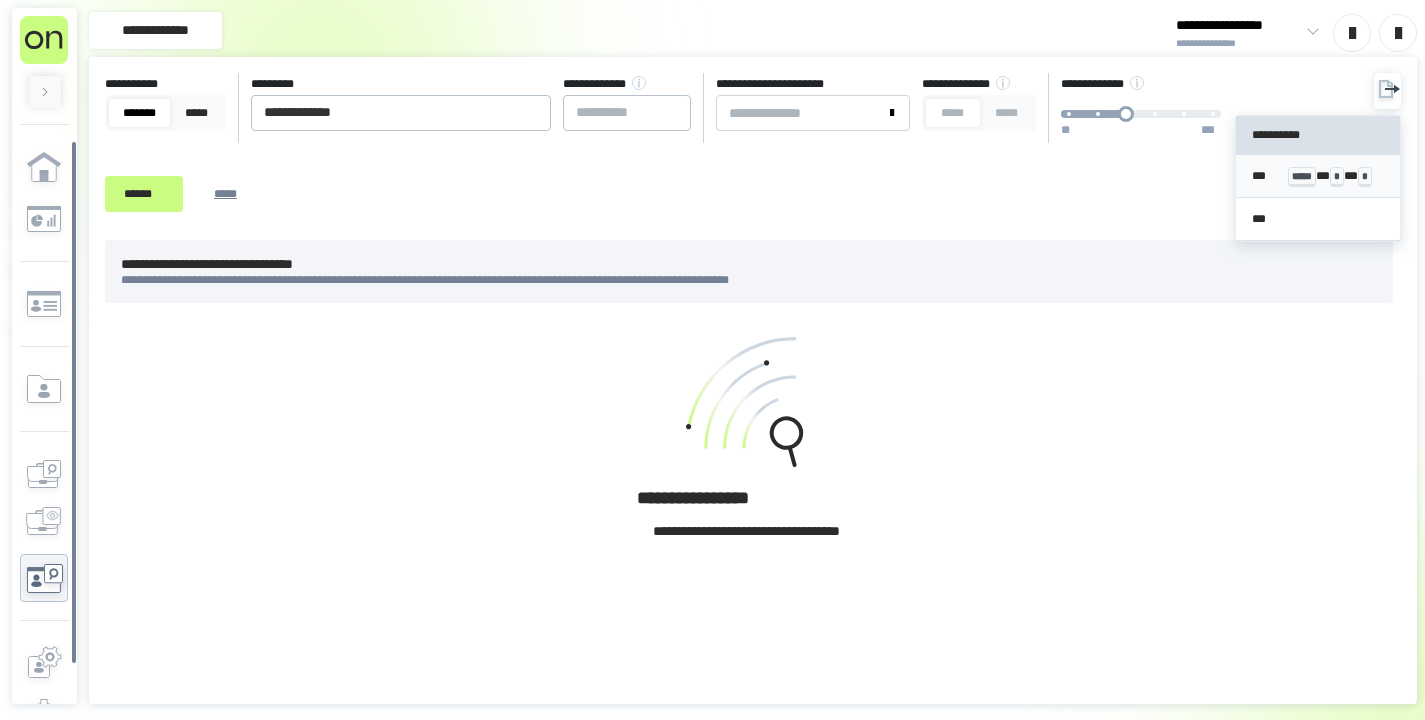 click on "*** ***** * * *   *" at bounding box center (1318, 176) 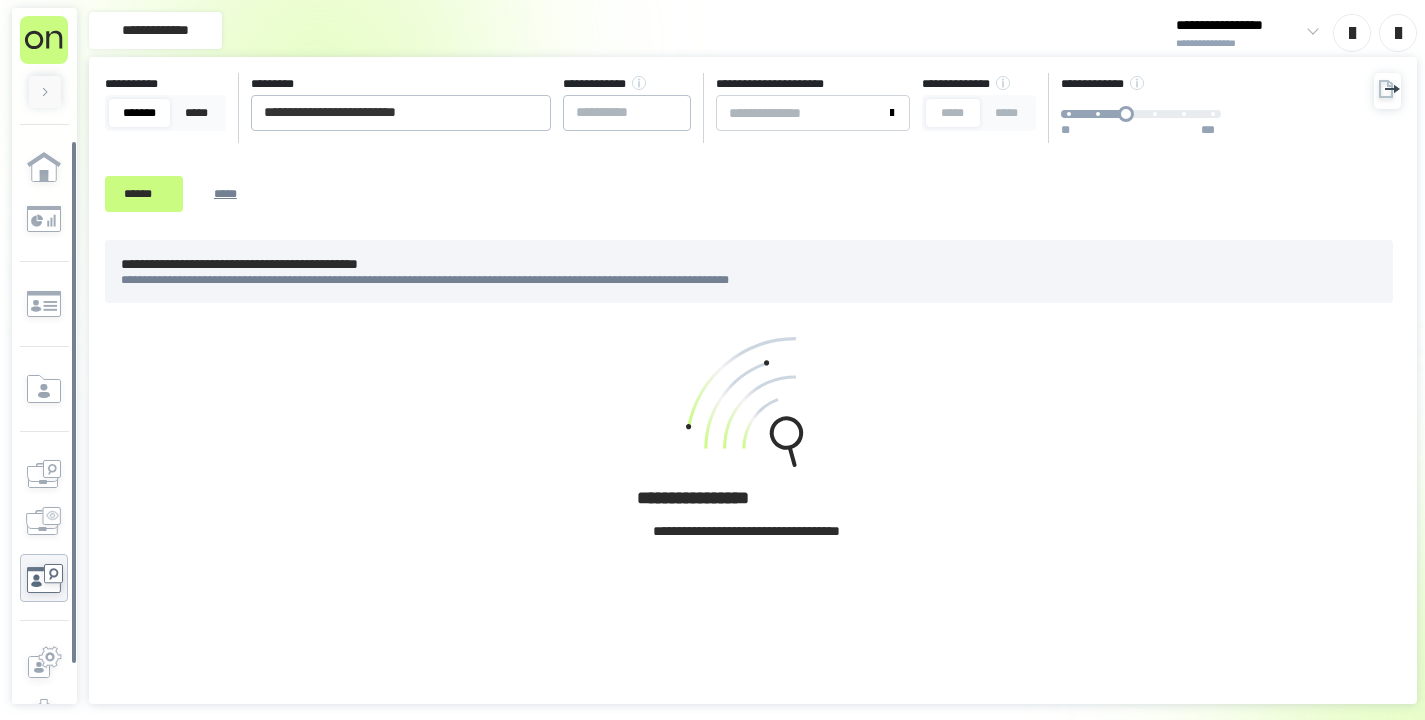 scroll, scrollTop: 0, scrollLeft: 0, axis: both 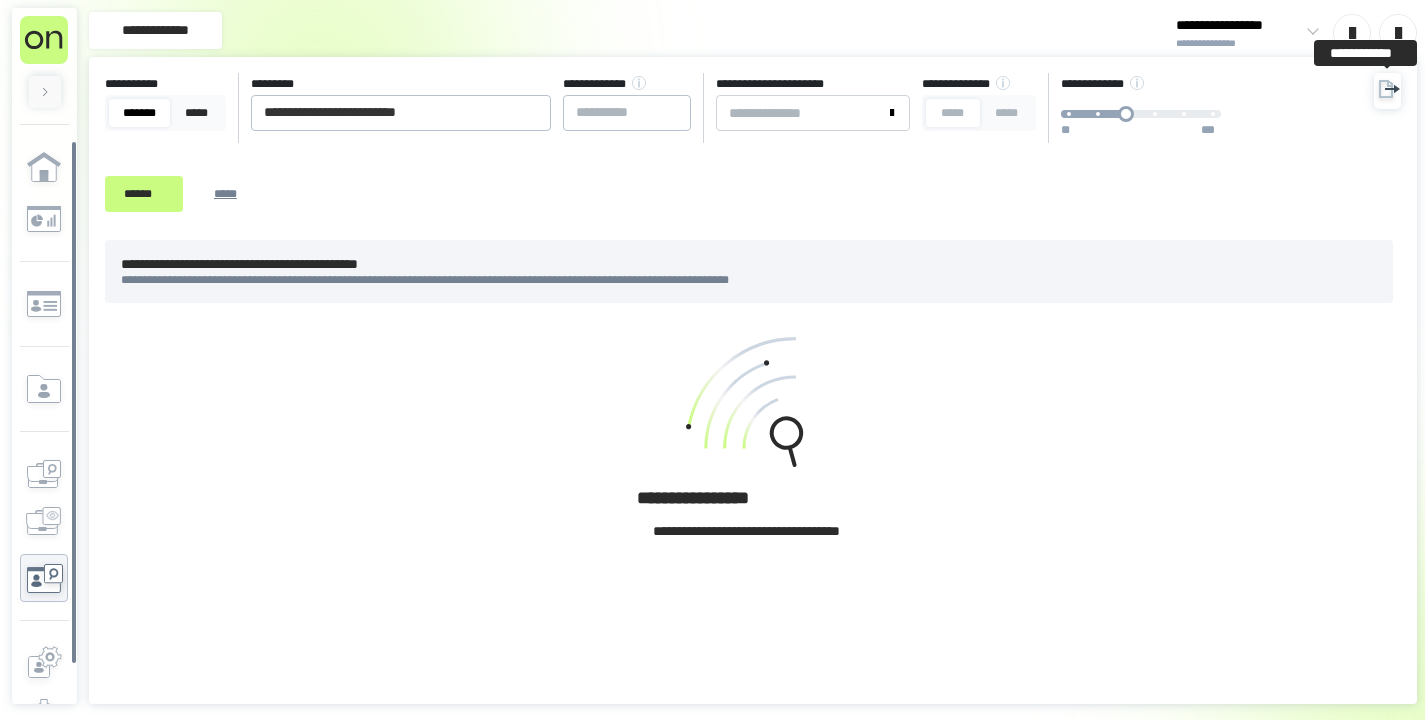 click 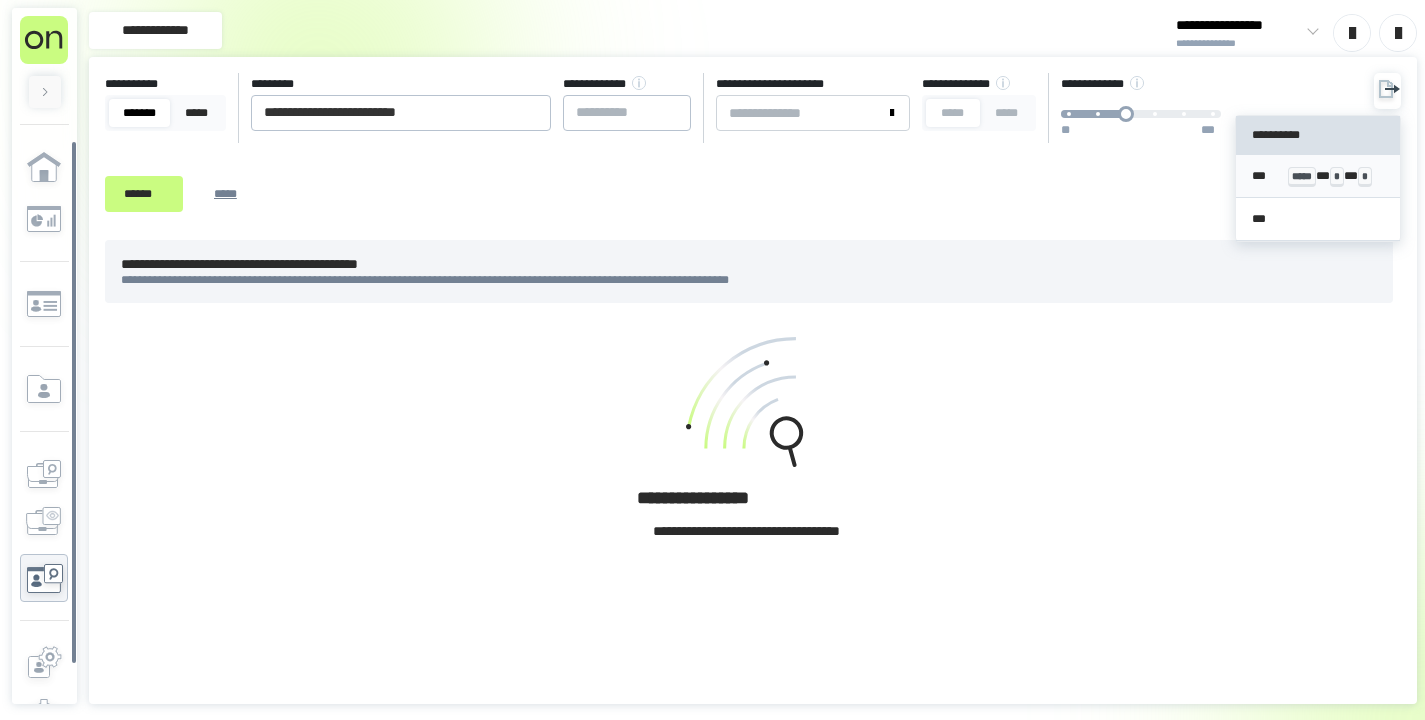 click on "*** ***** * * *   *" at bounding box center [1318, 176] 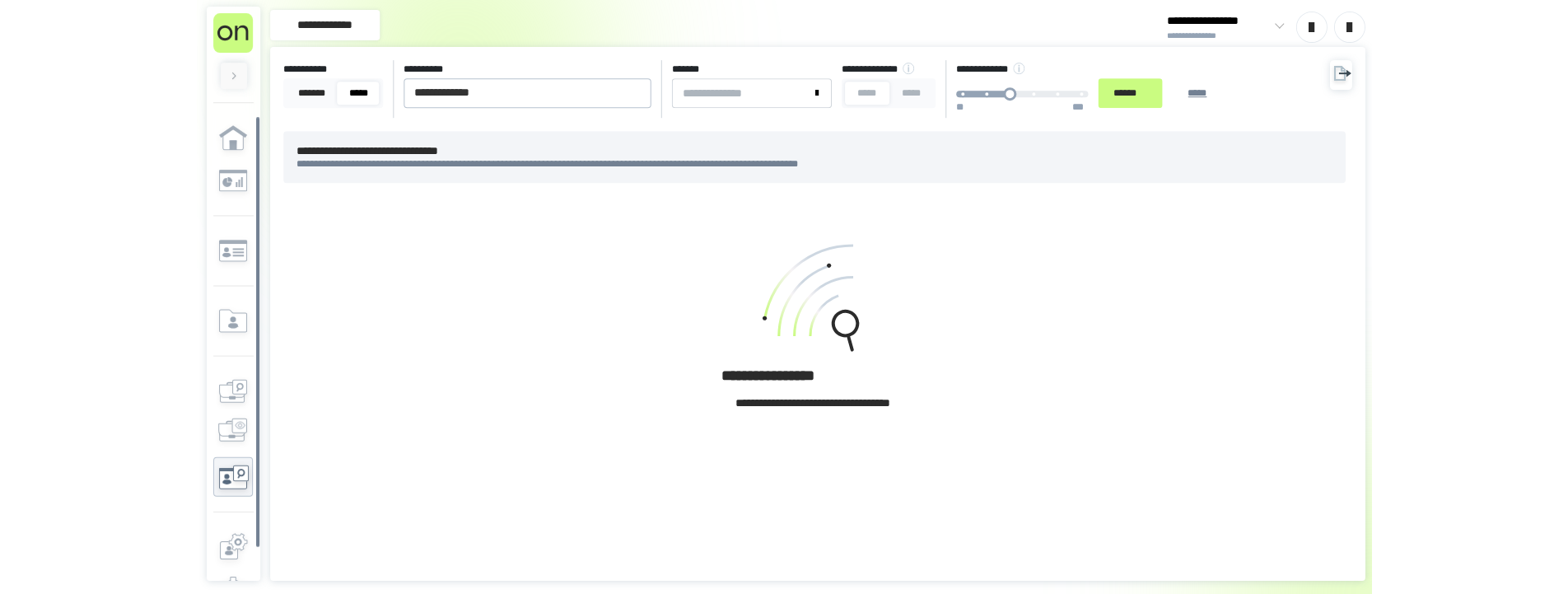 scroll, scrollTop: 0, scrollLeft: 0, axis: both 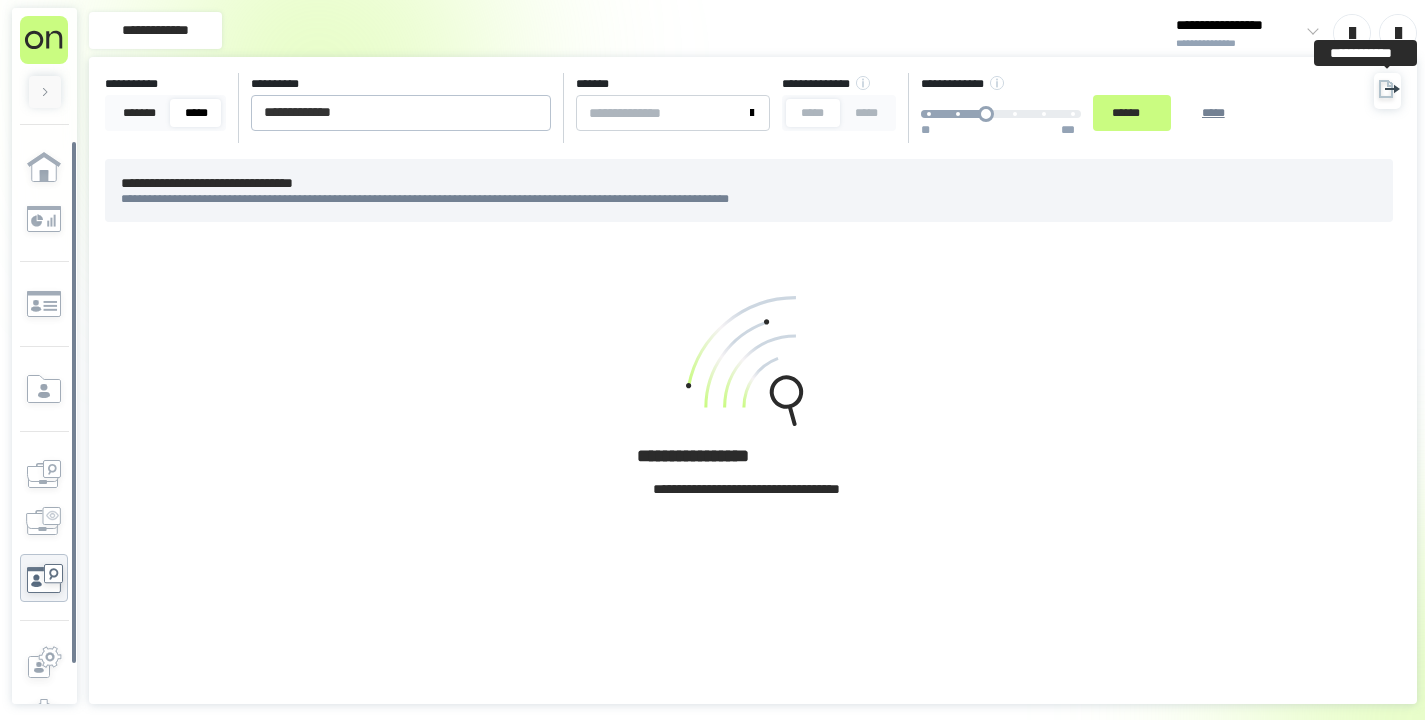 click 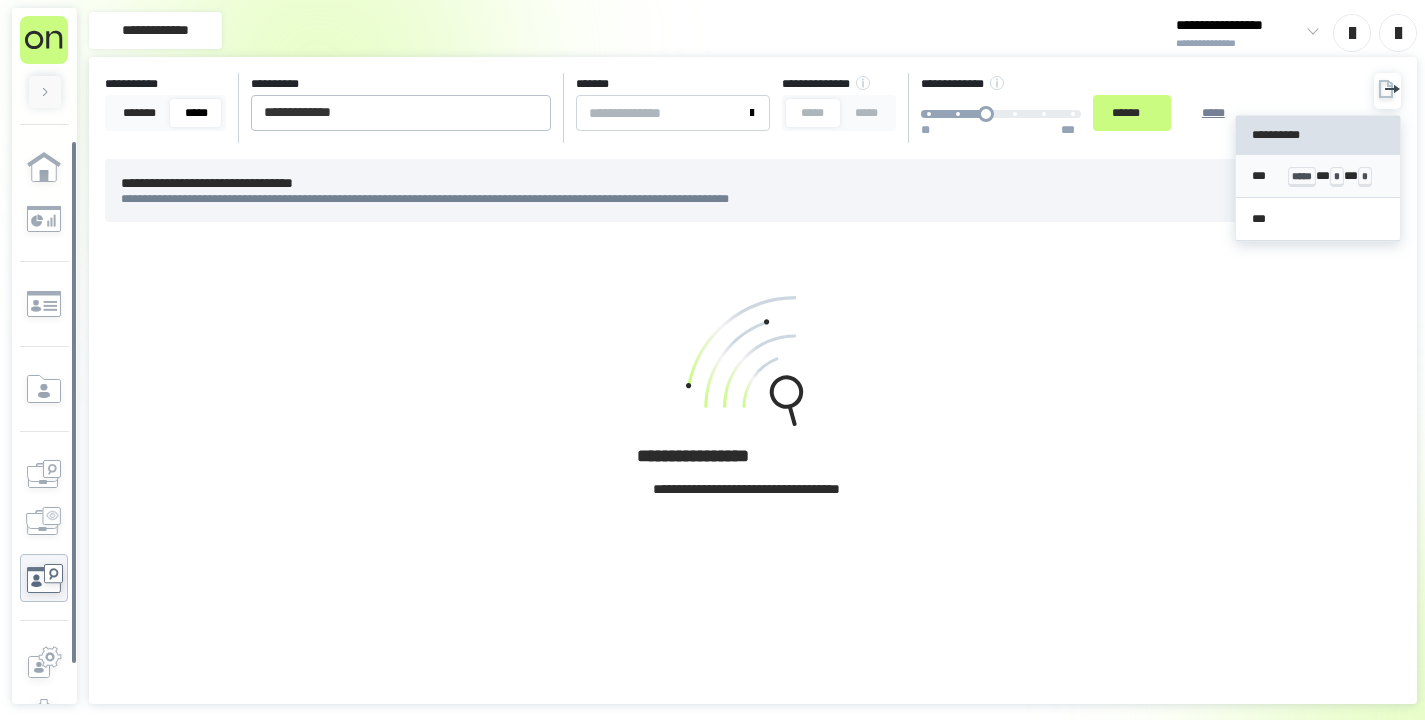 click on "*** ***** * * *   *" at bounding box center [1318, 176] 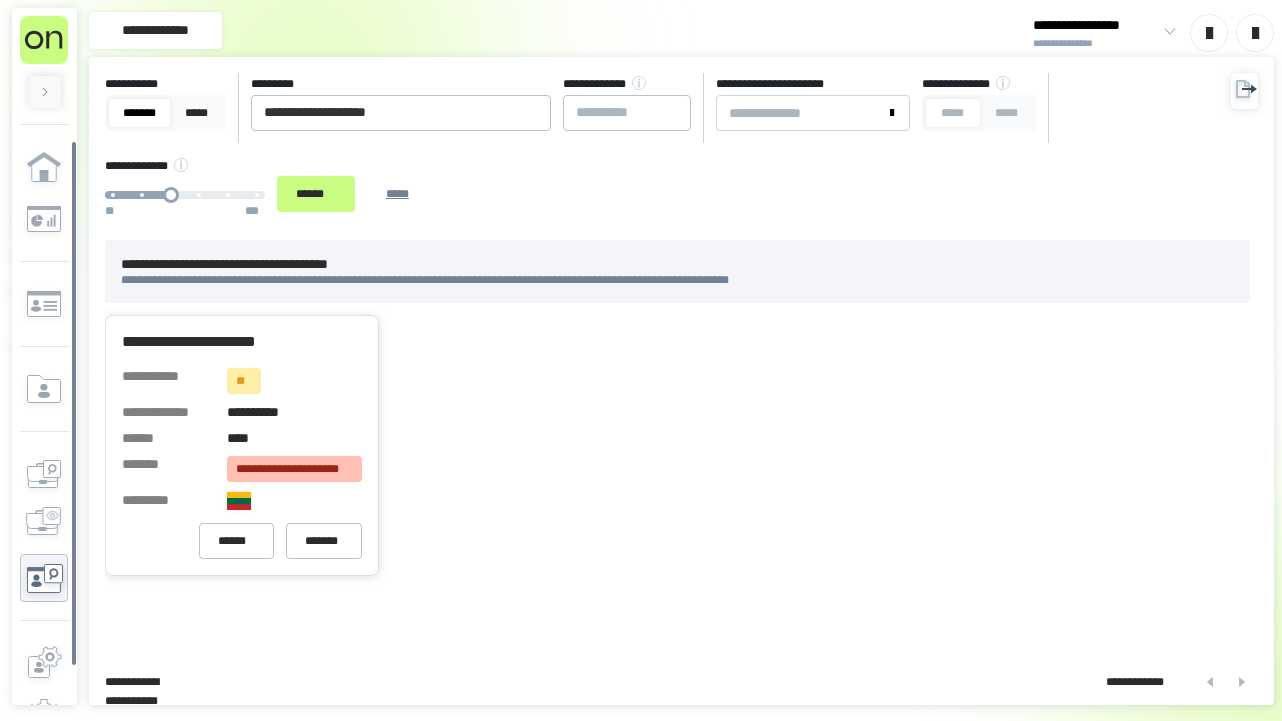 scroll, scrollTop: 0, scrollLeft: 0, axis: both 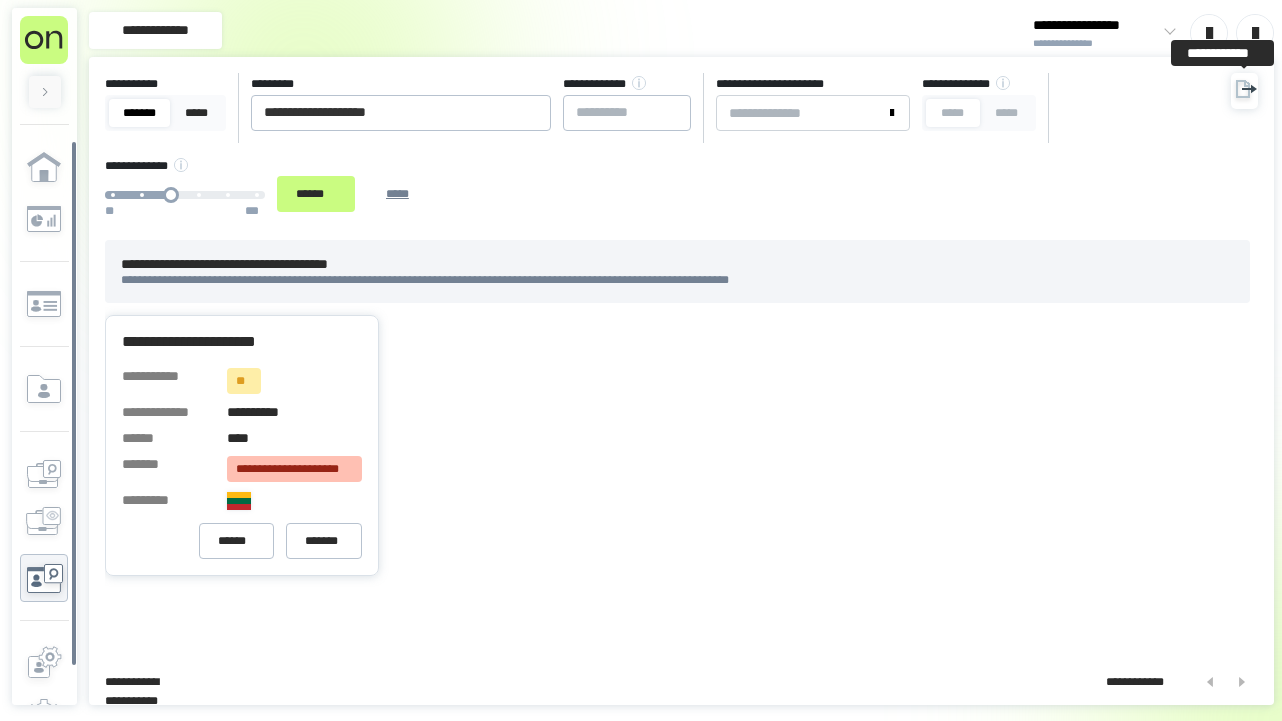 click 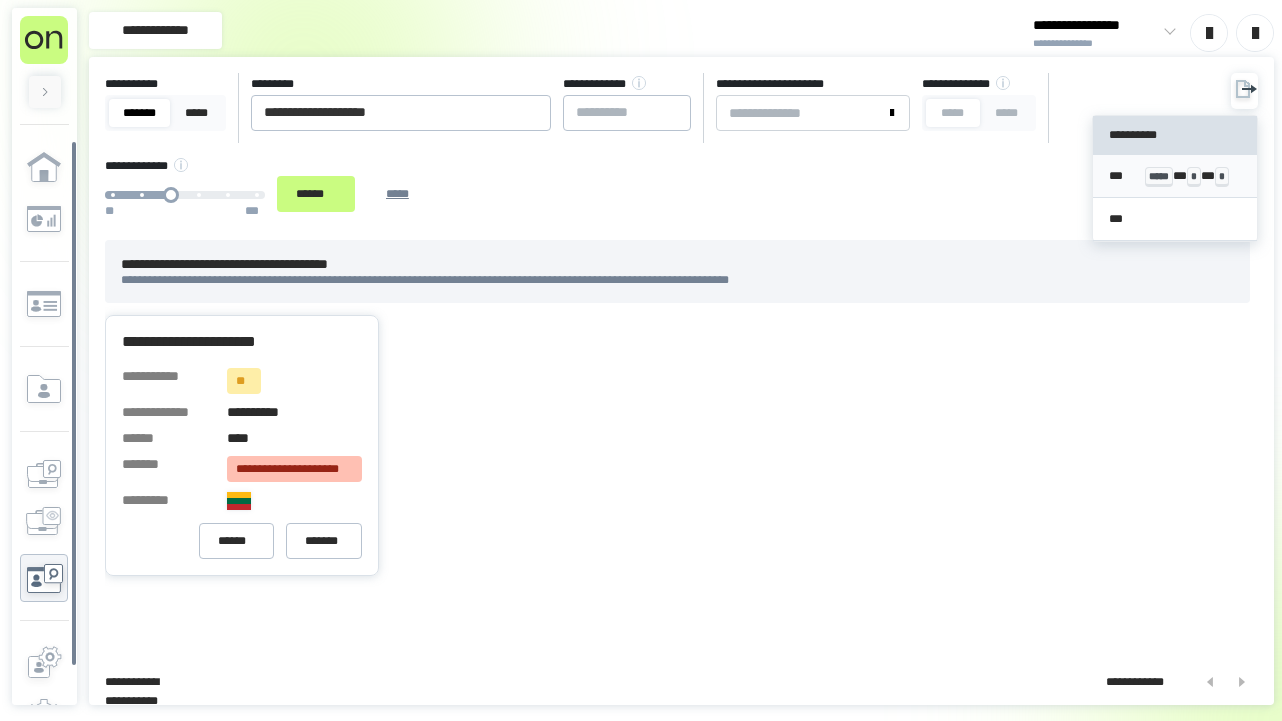 click on "*** ***** * * *   *" at bounding box center (1175, 176) 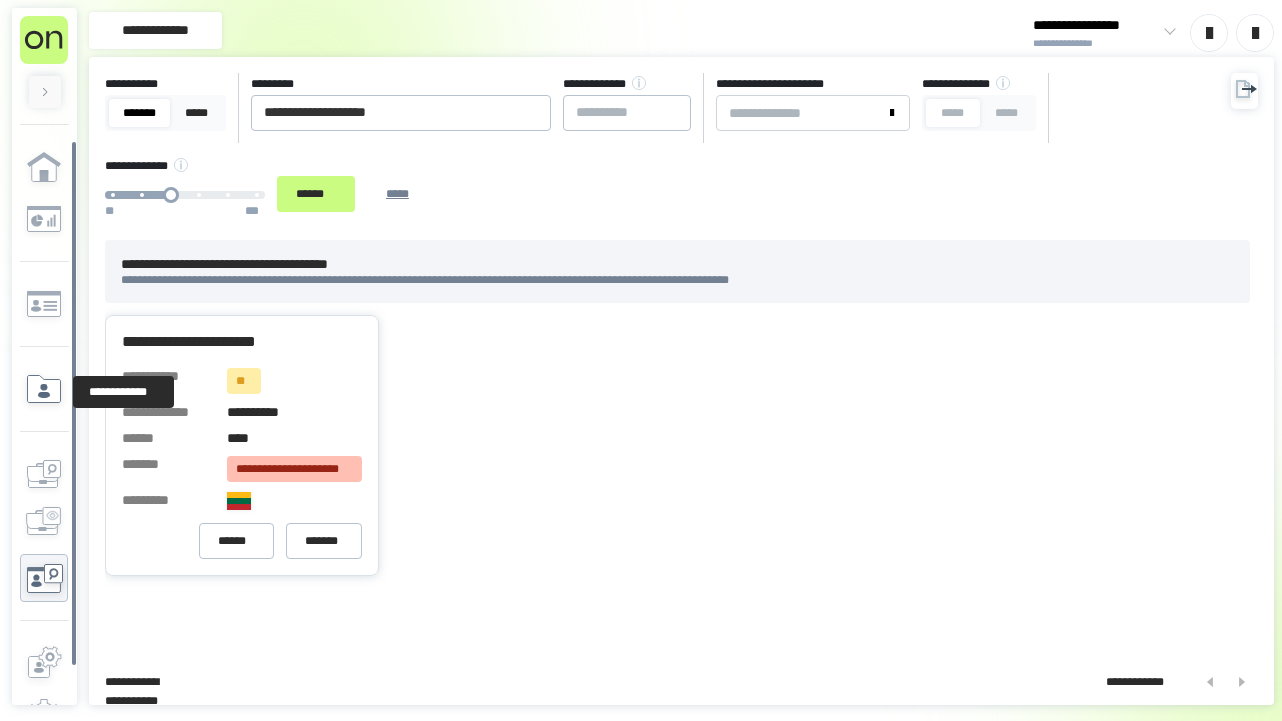 click 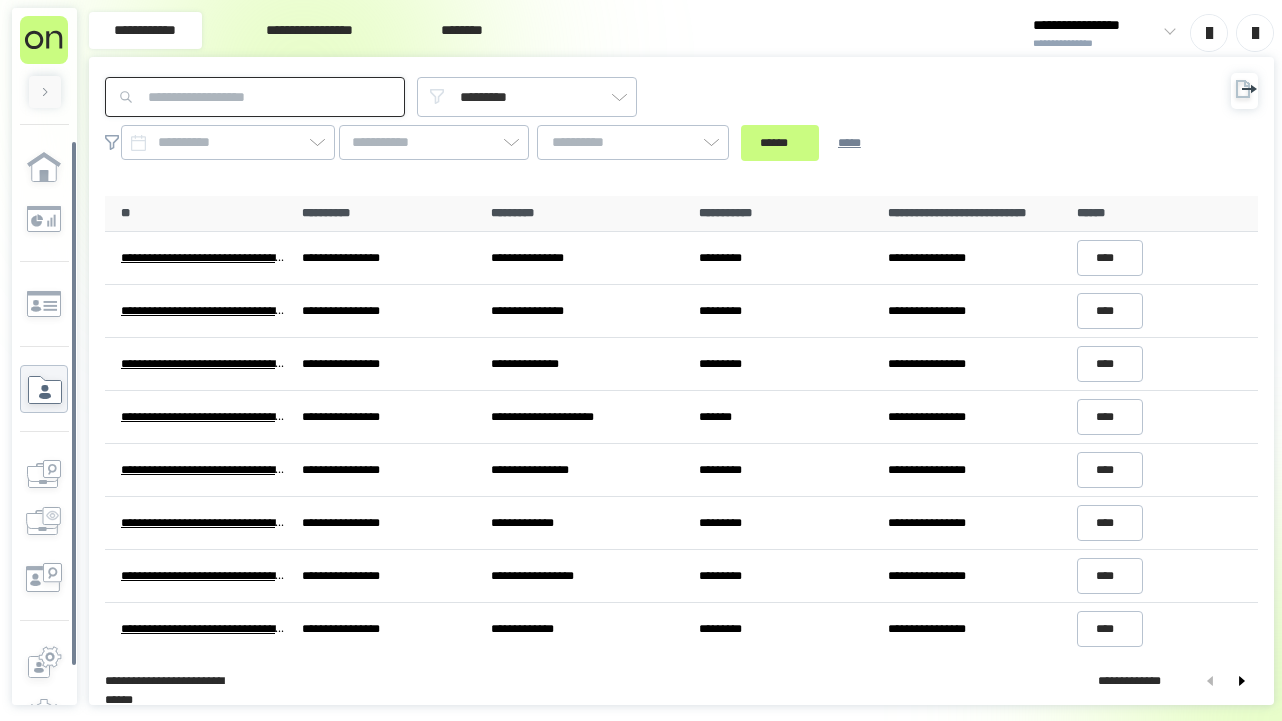 click at bounding box center [255, 97] 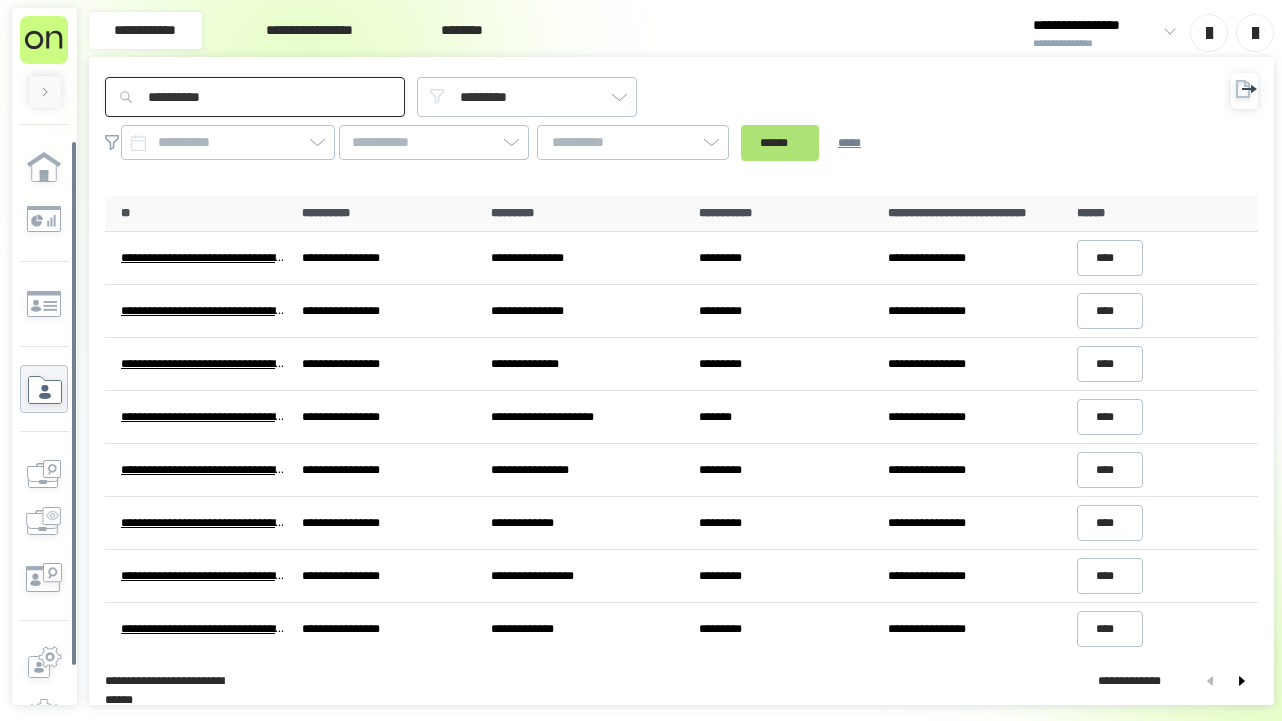 type on "**********" 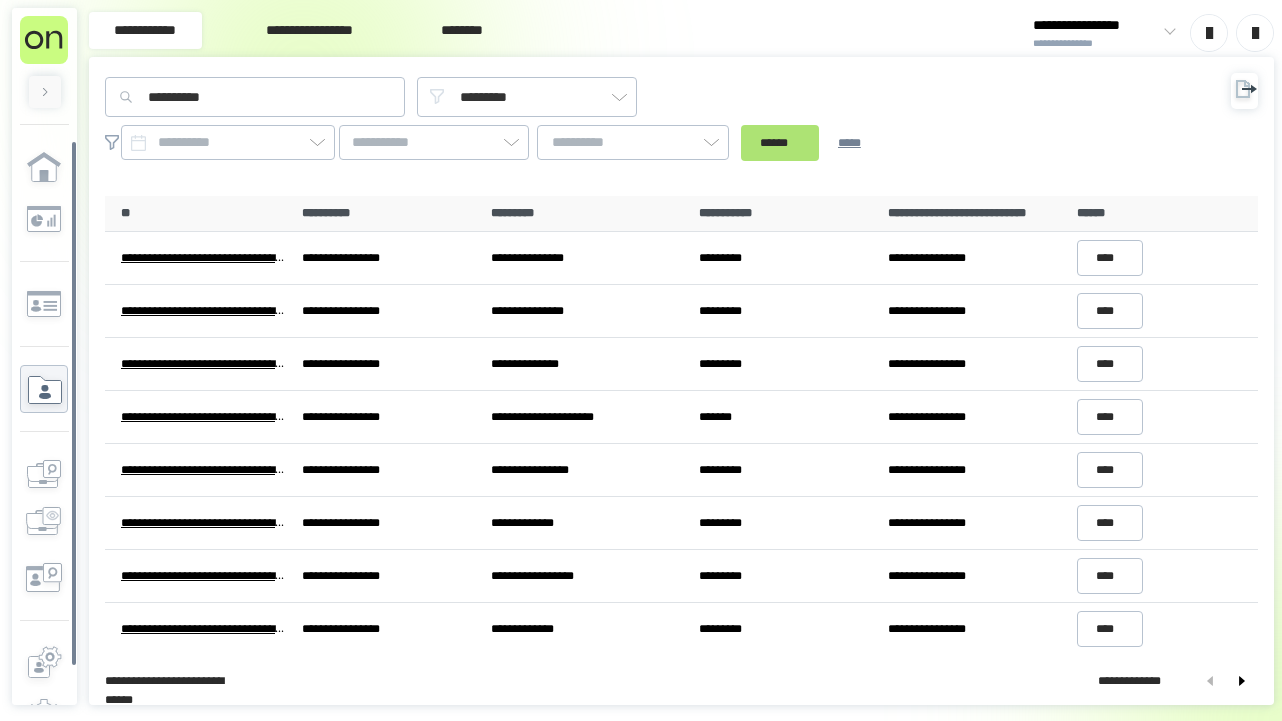 click on "******" at bounding box center [780, 143] 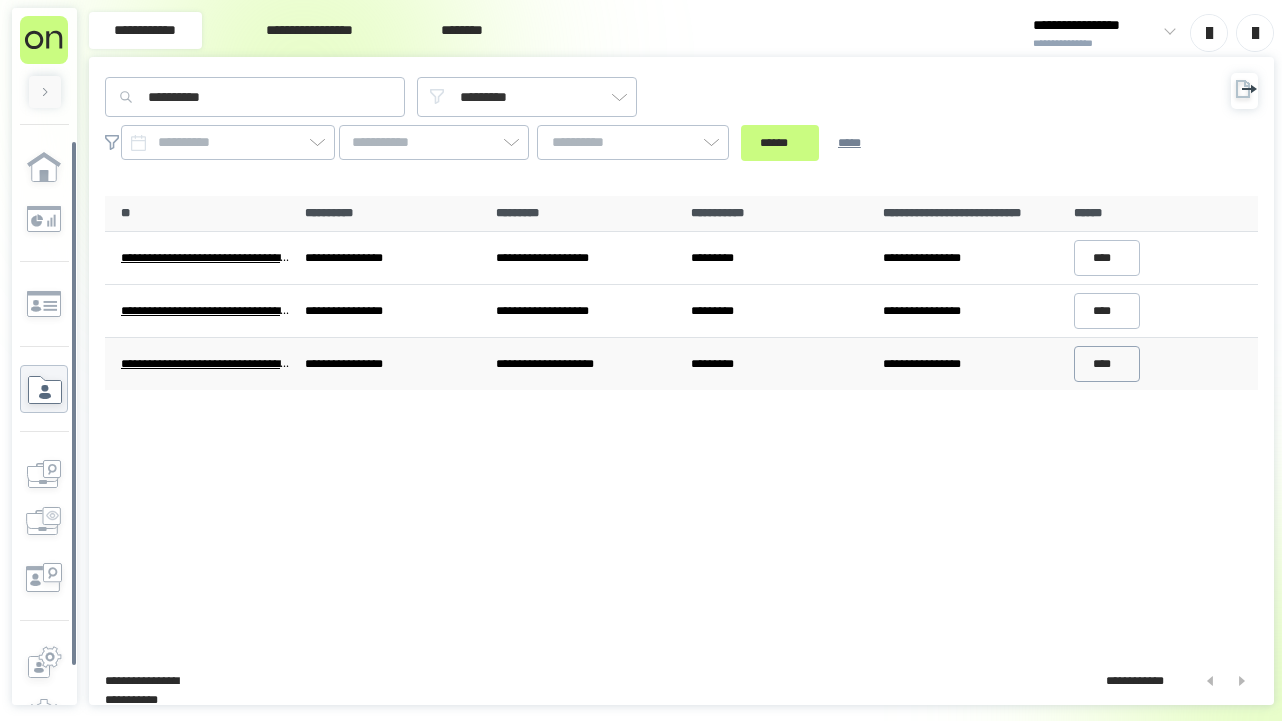 click on "****" at bounding box center (1107, 364) 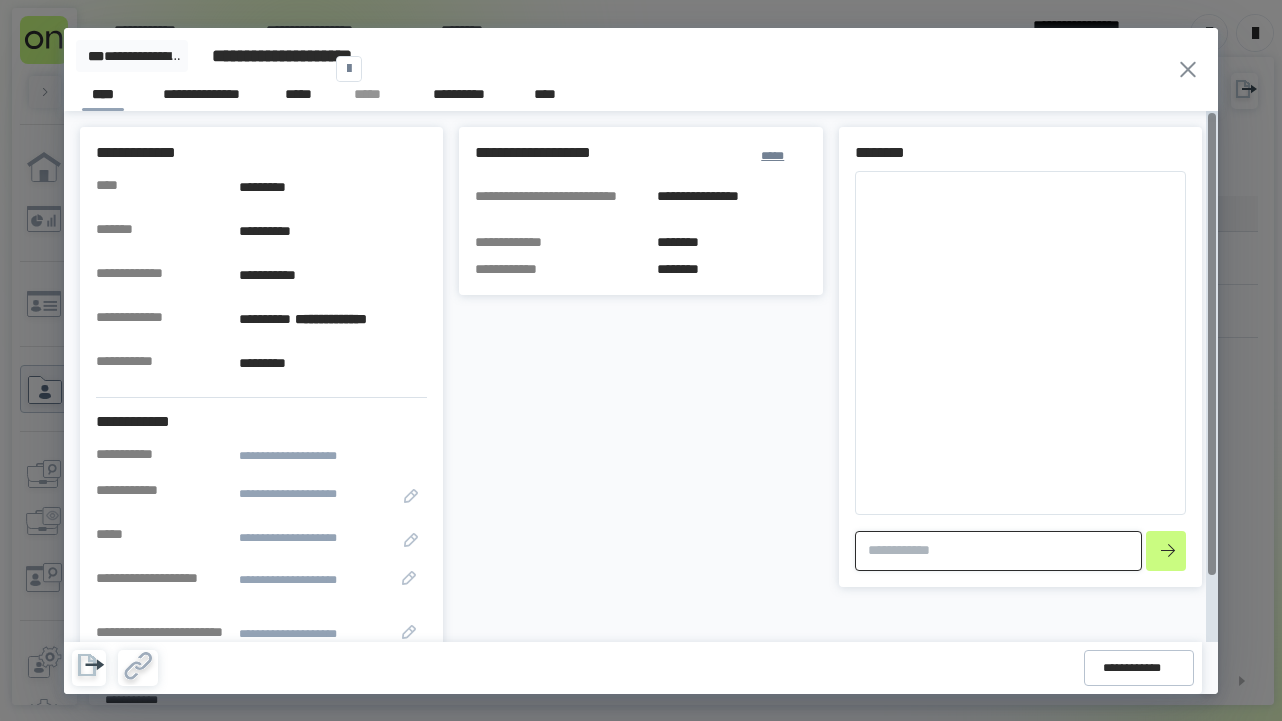 click at bounding box center [998, 551] 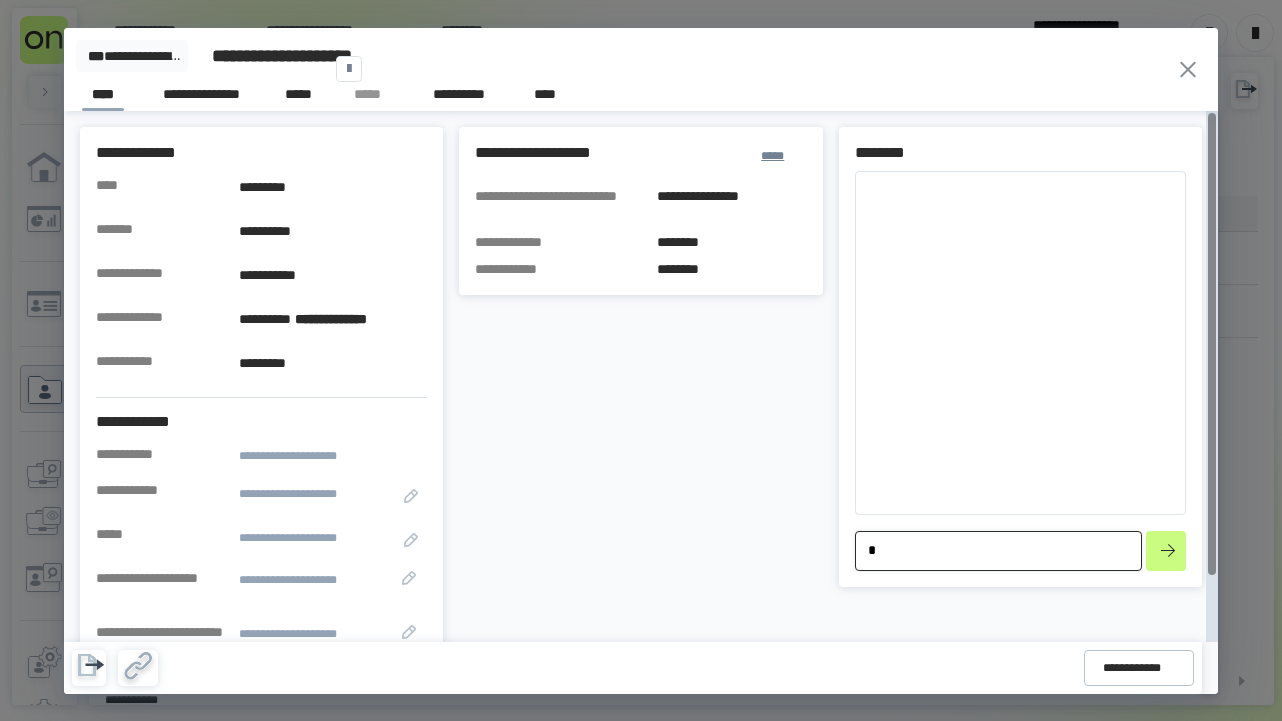type on "*" 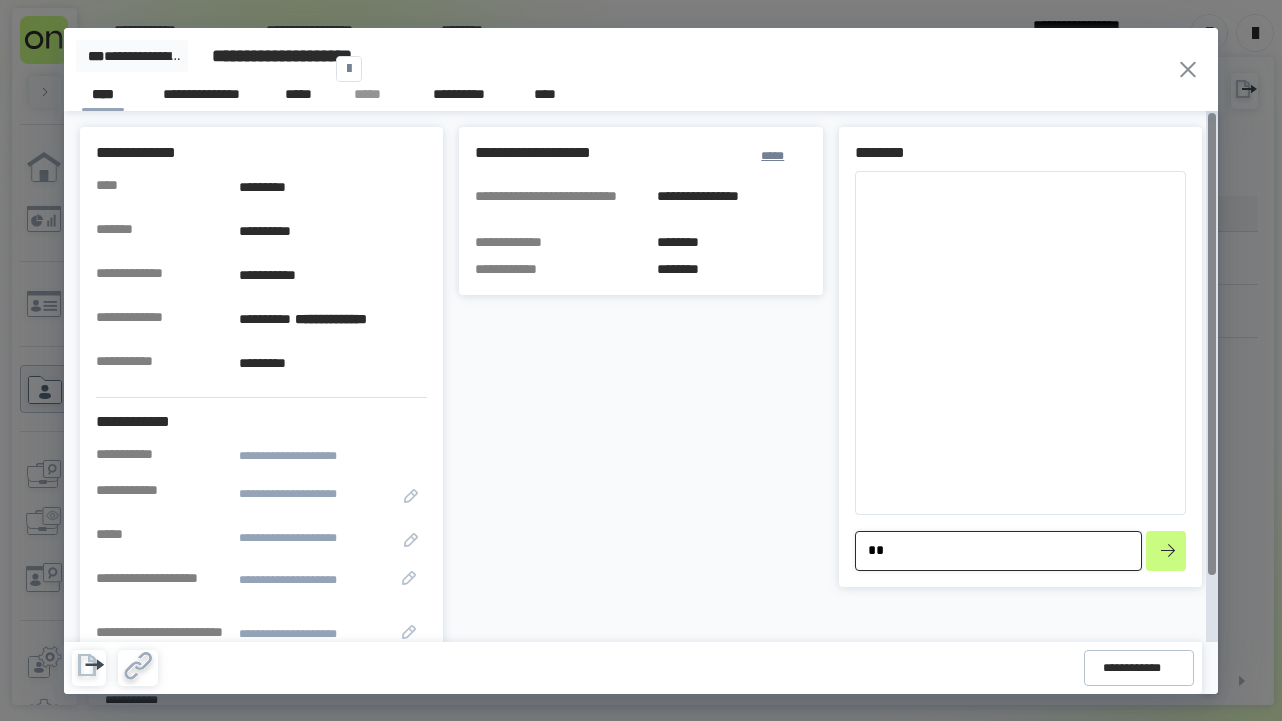 type on "*" 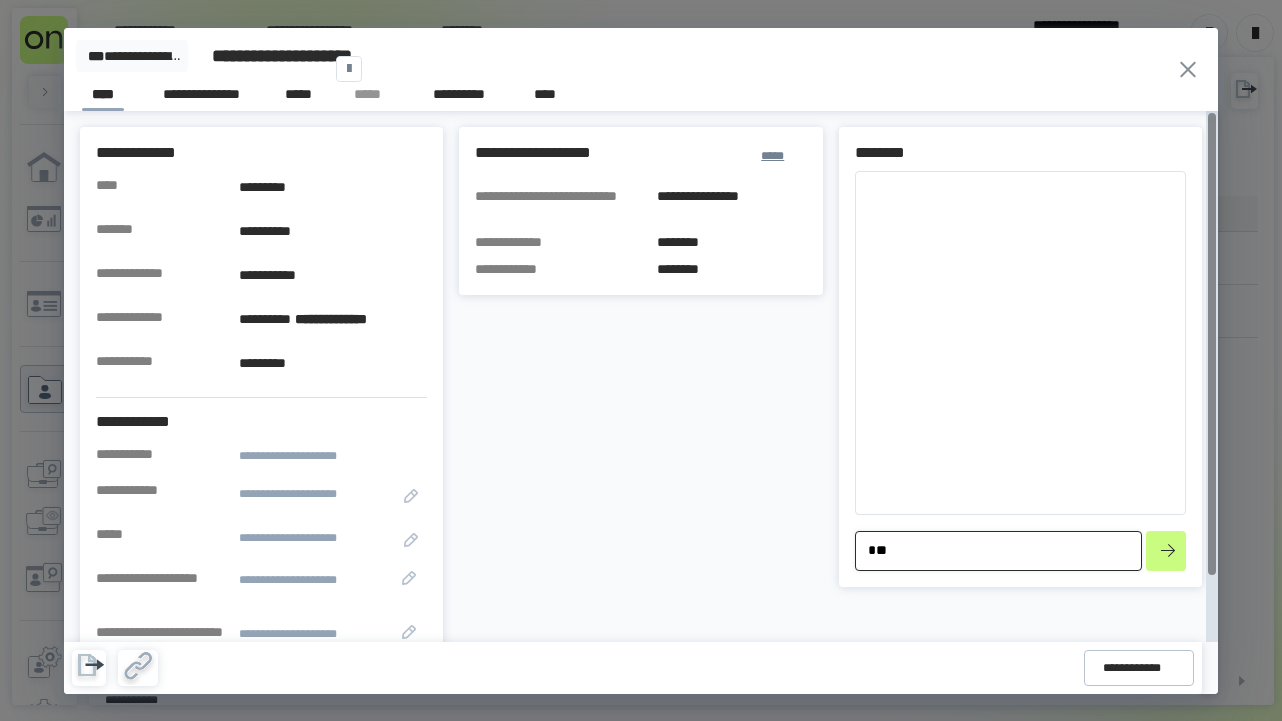 type on "*" 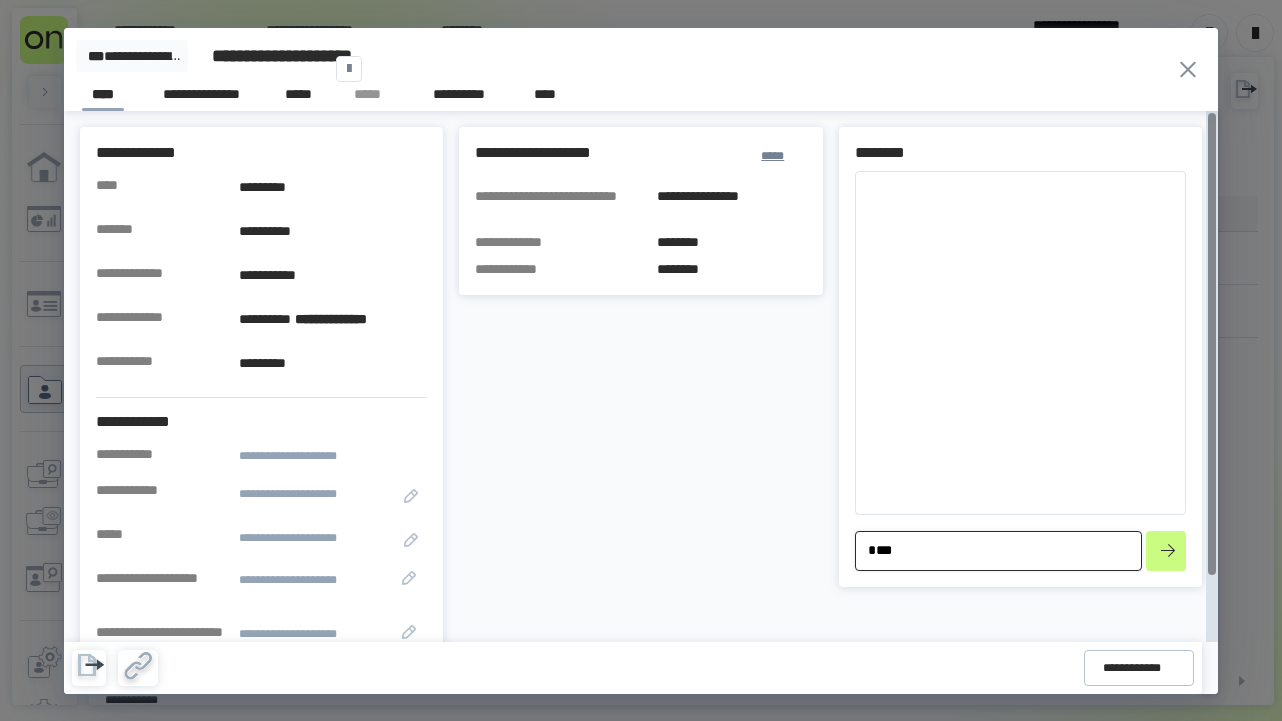type on "*" 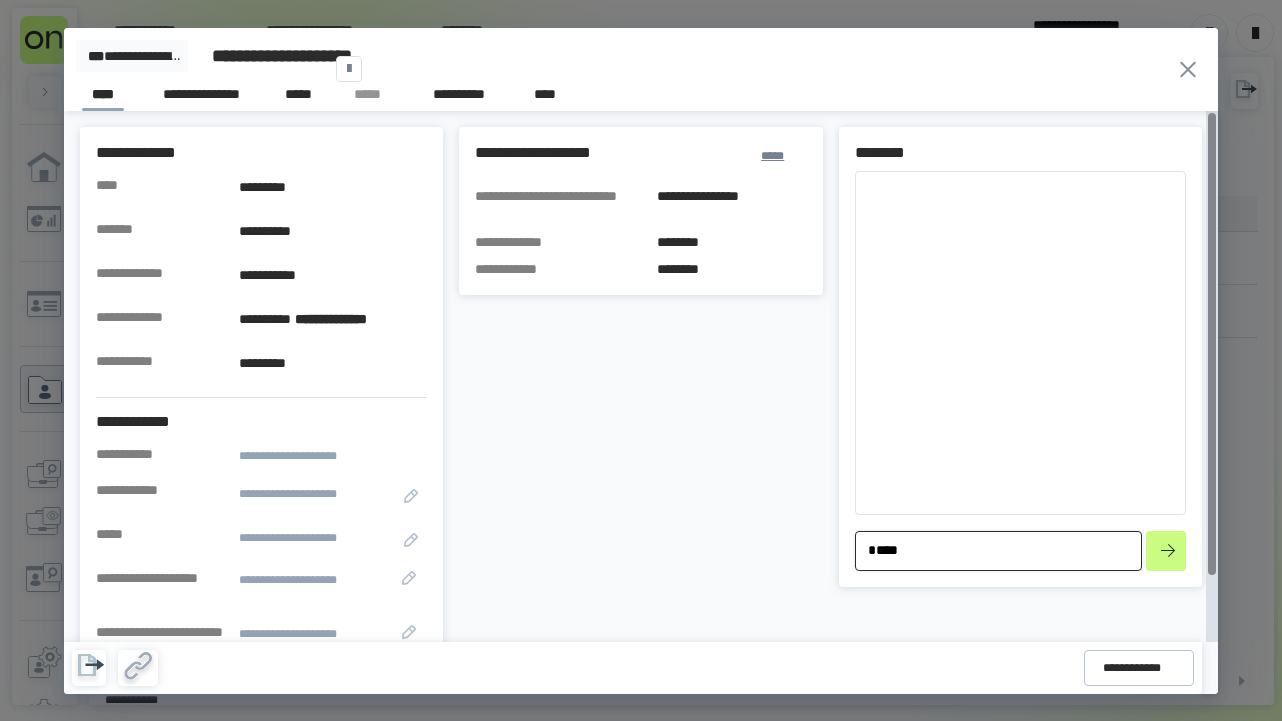 type on "*" 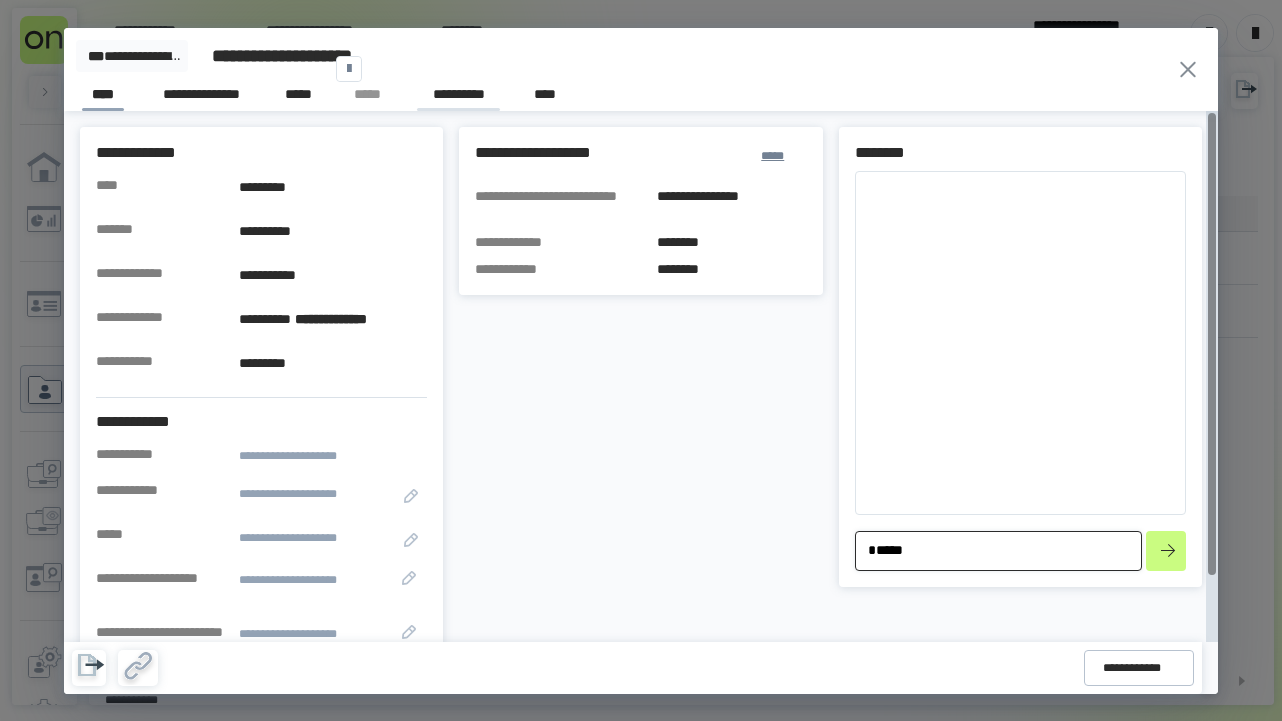 type on "*****" 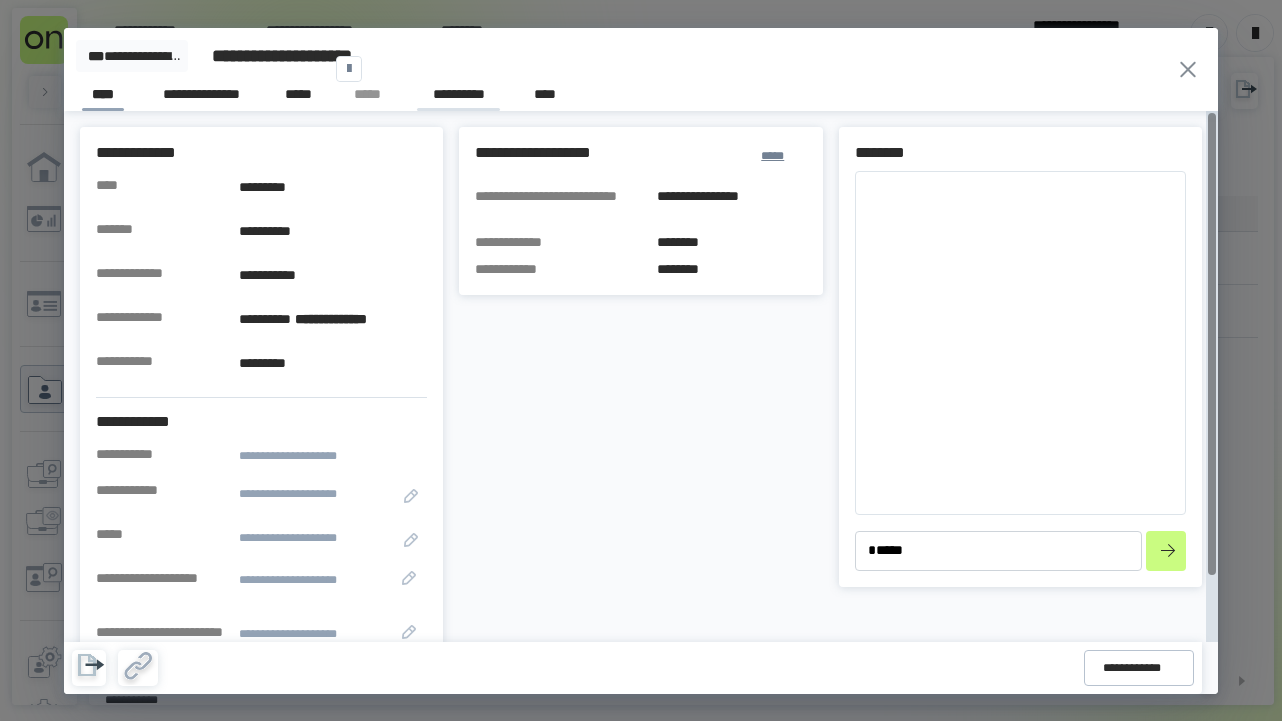 click on "**********" at bounding box center (458, 97) 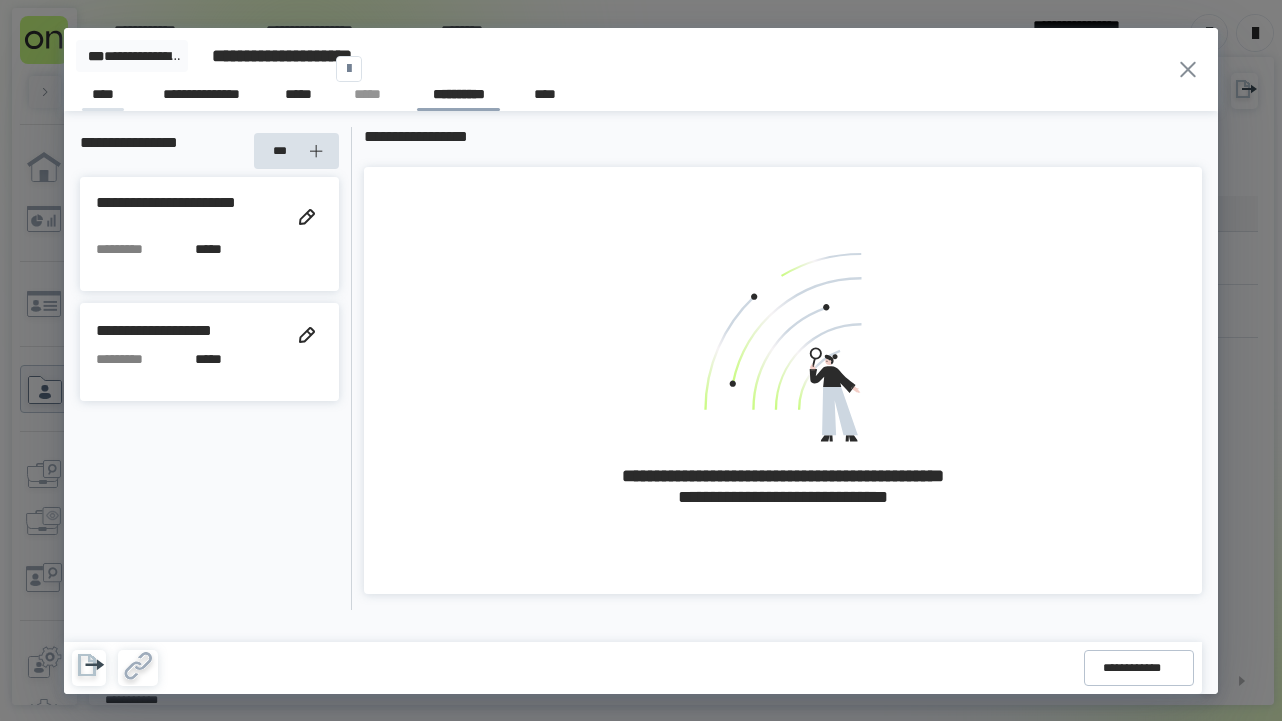 click on "****" at bounding box center (103, 97) 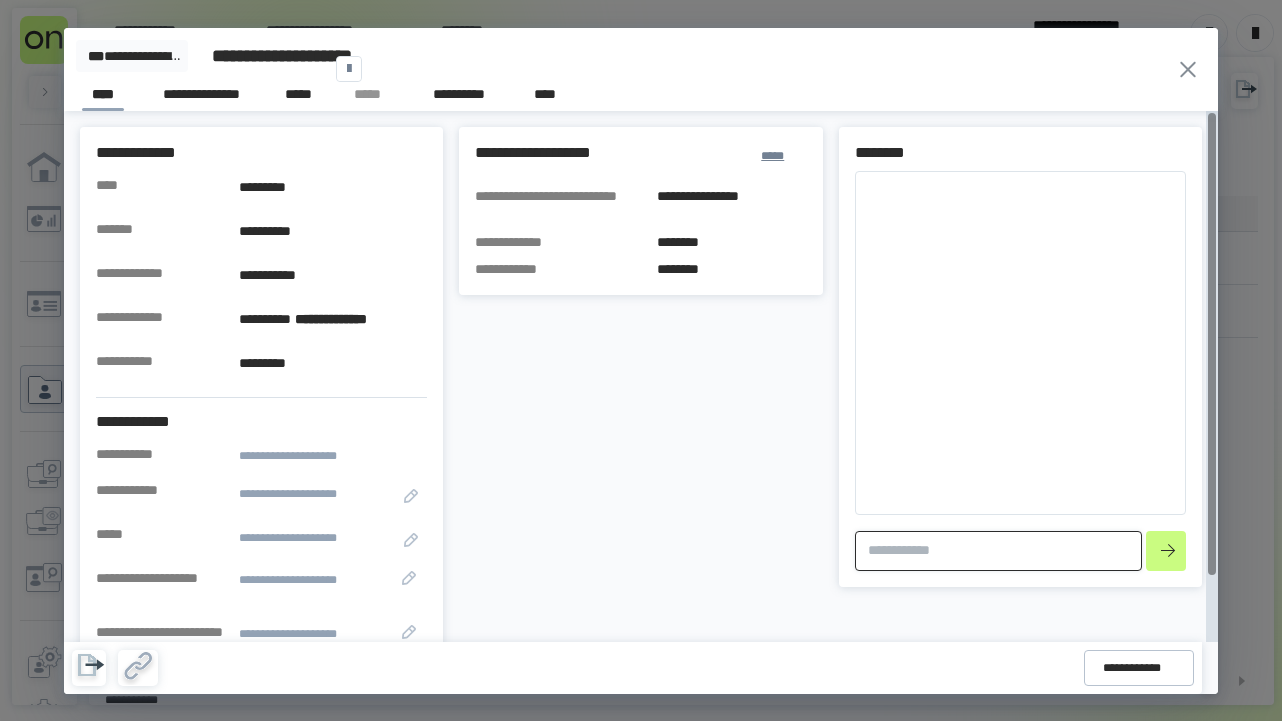 click at bounding box center (998, 551) 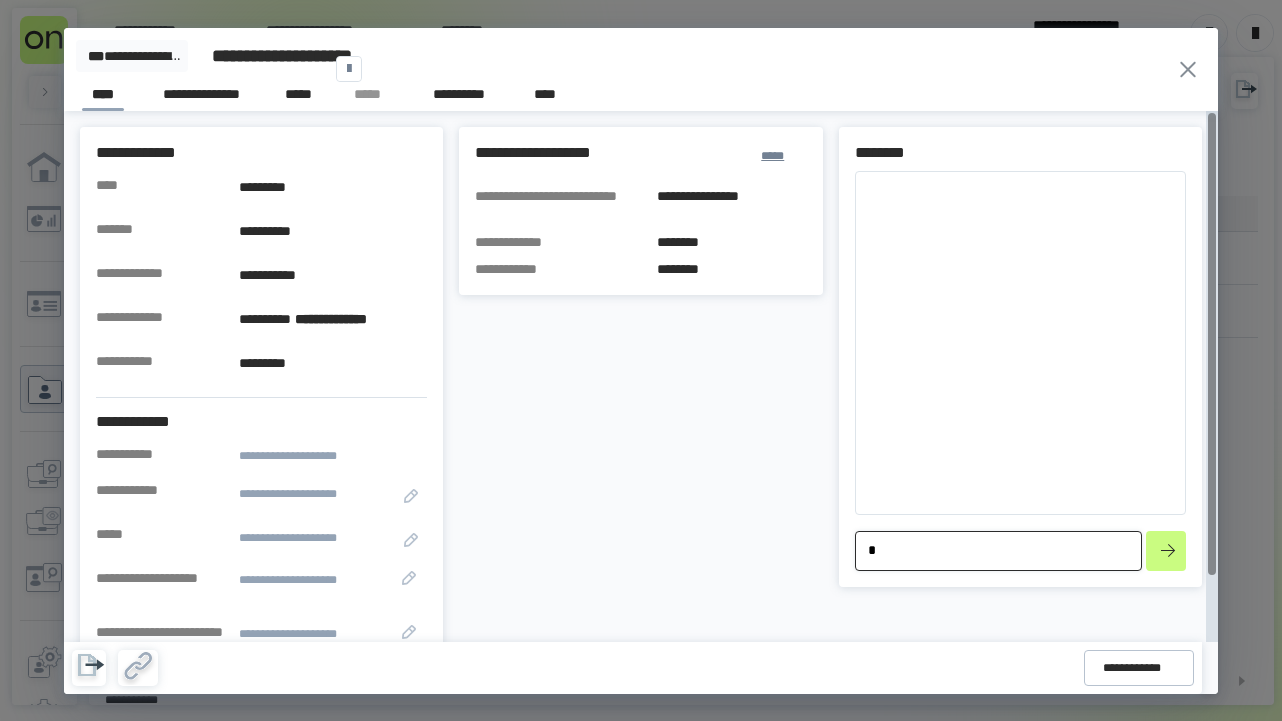 type on "*" 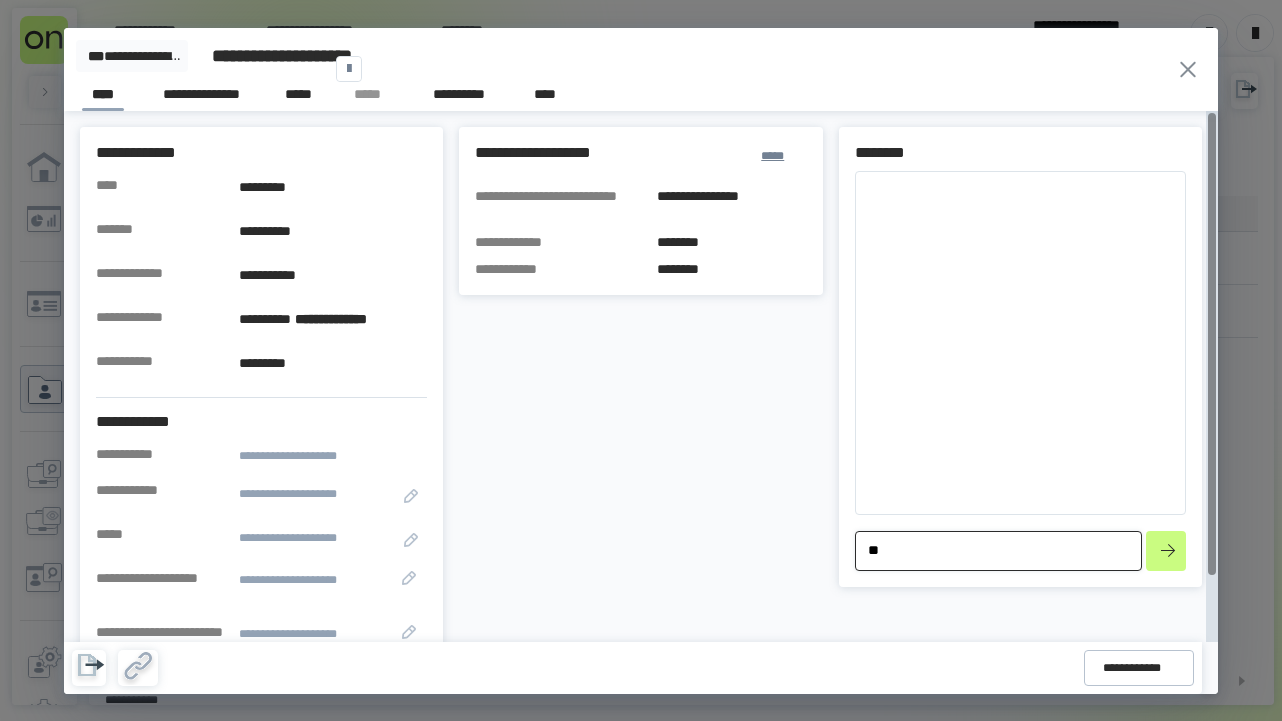 type on "*" 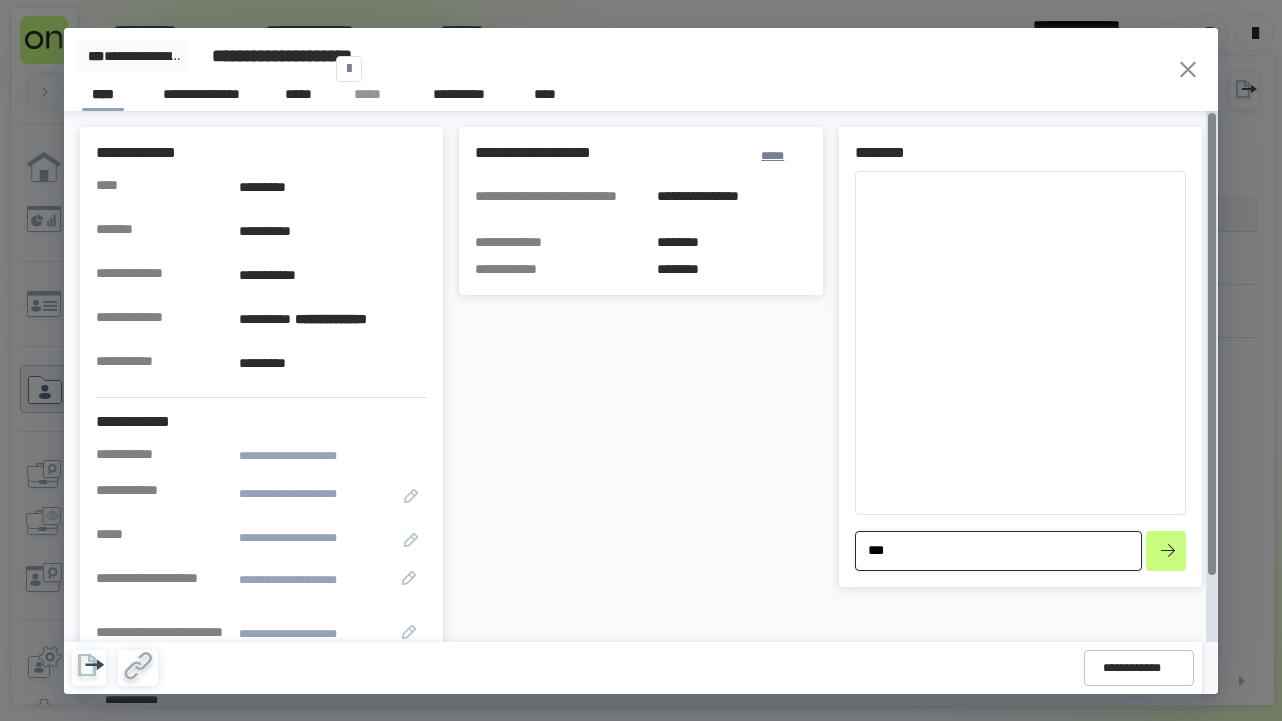 type on "*" 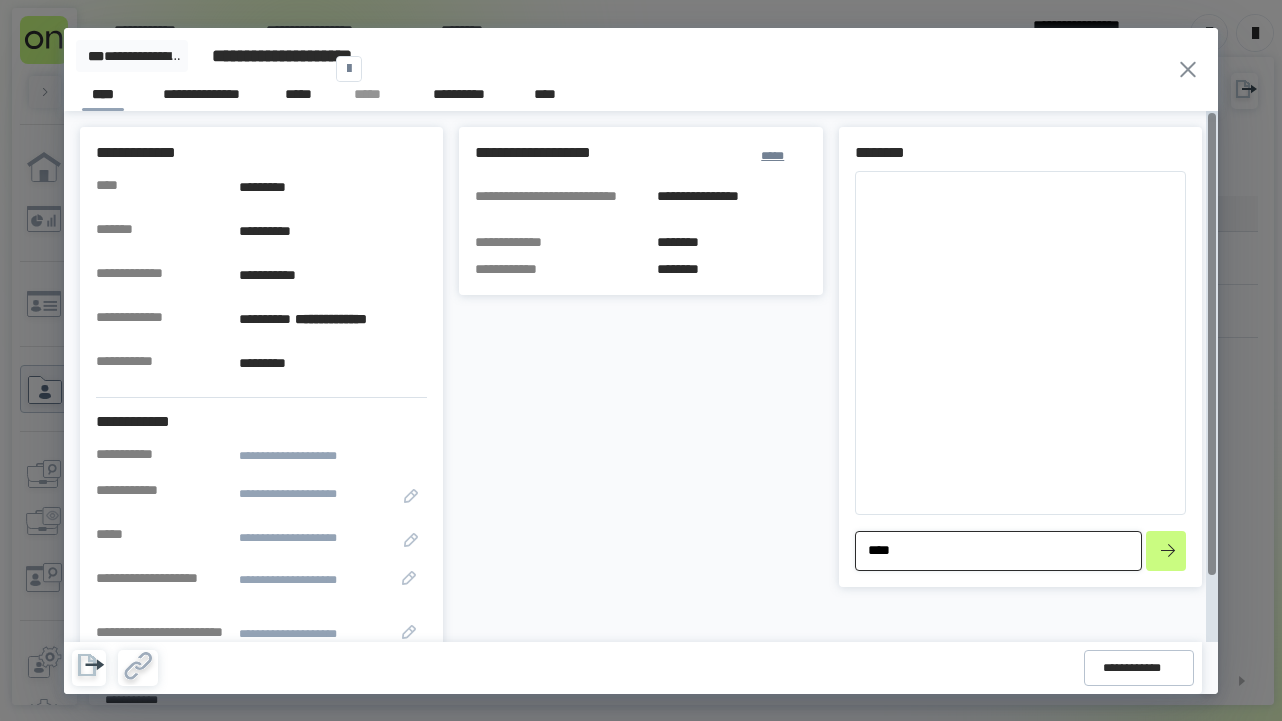 type on "*" 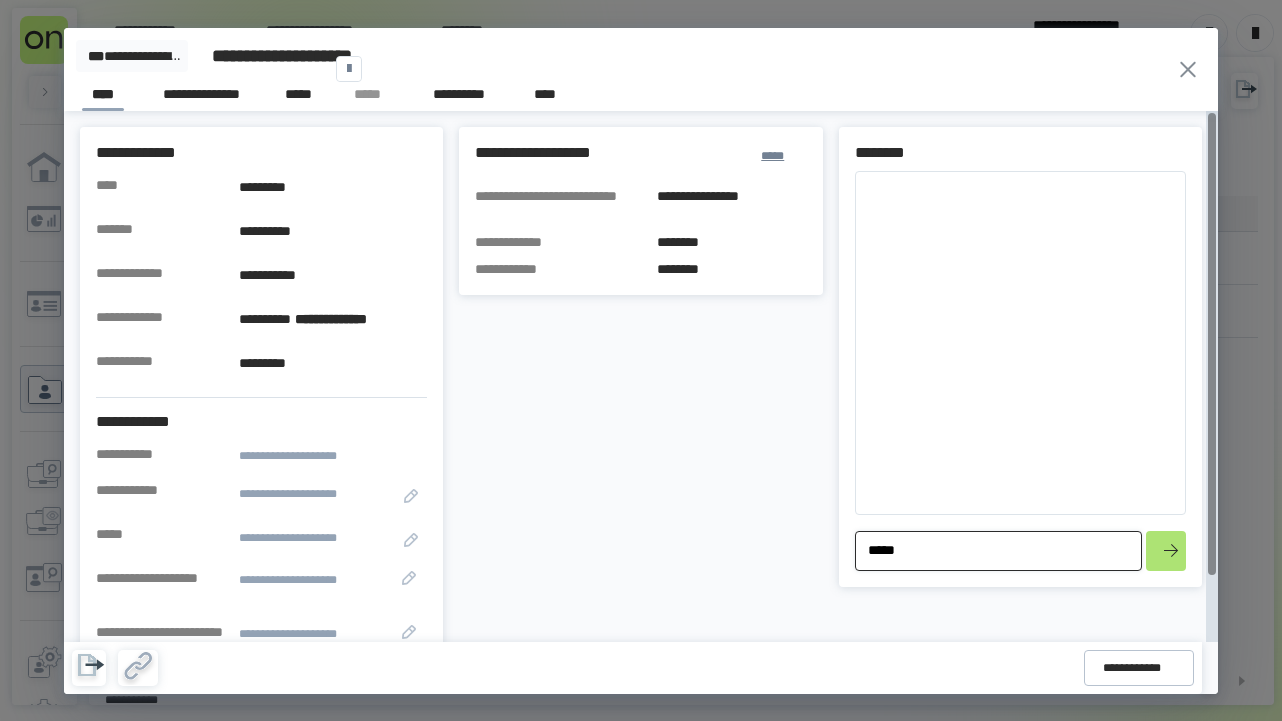 type on "*****" 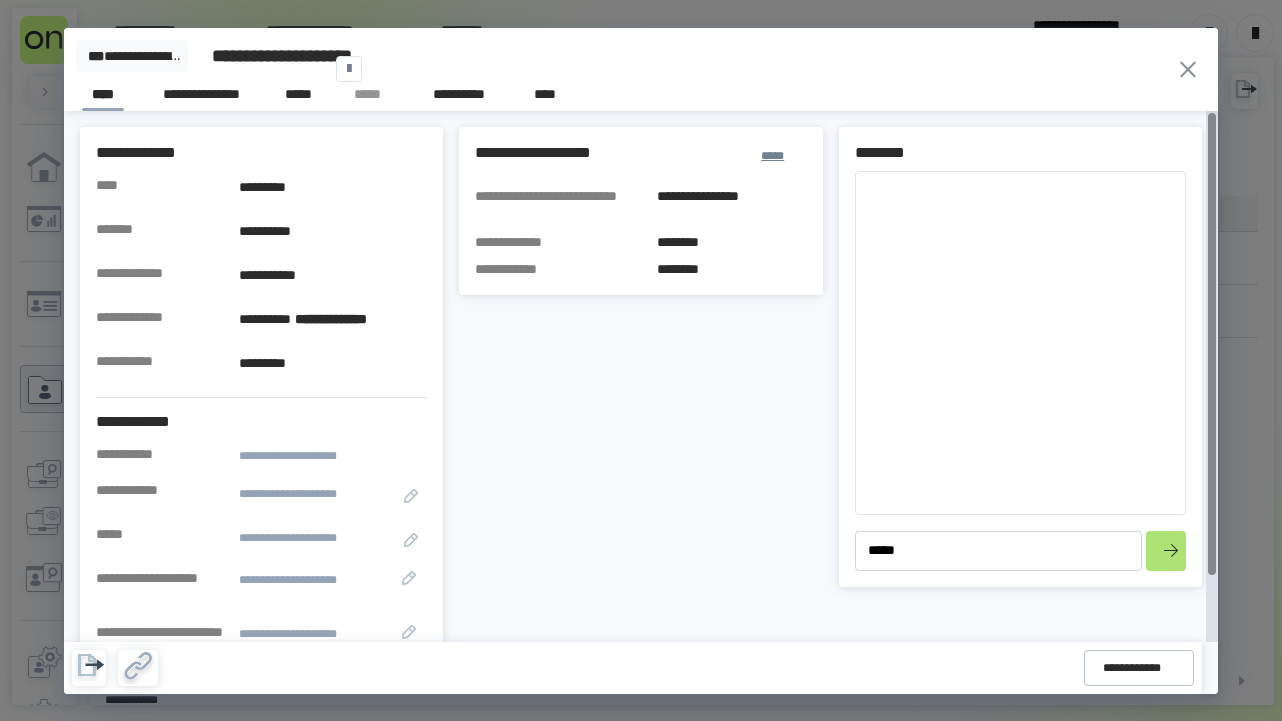 click at bounding box center (1166, 551) 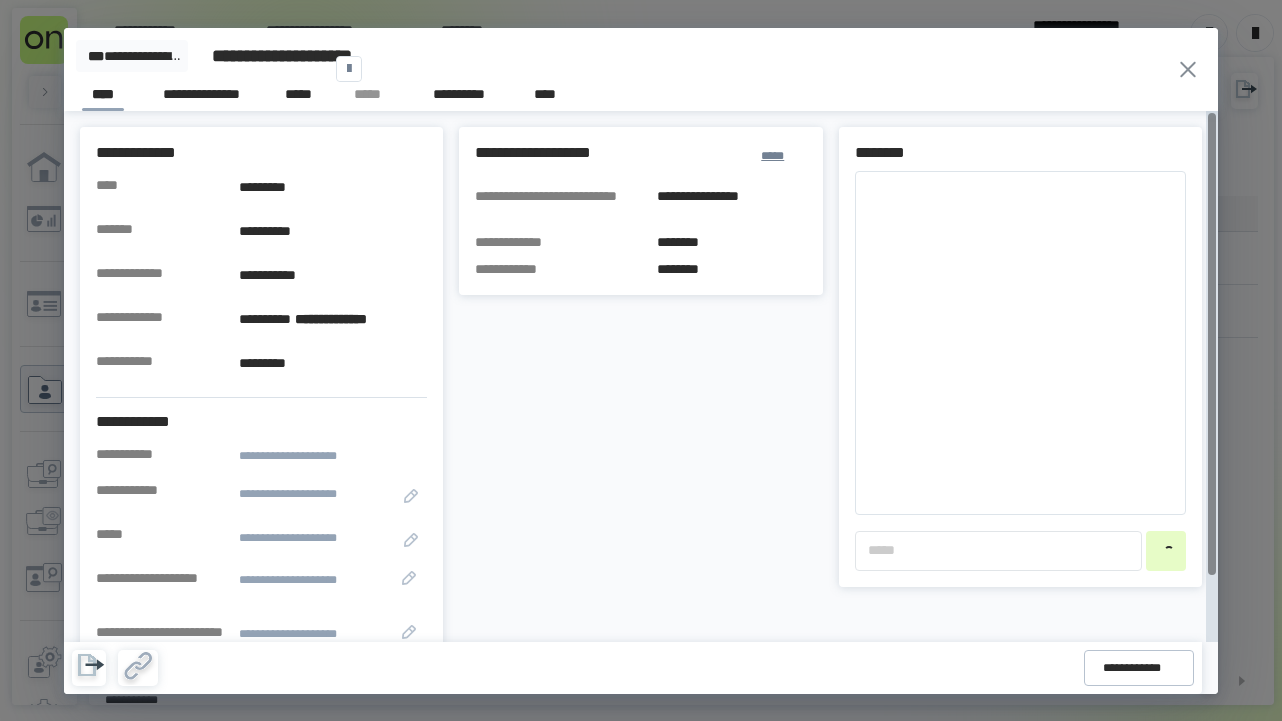 type on "*" 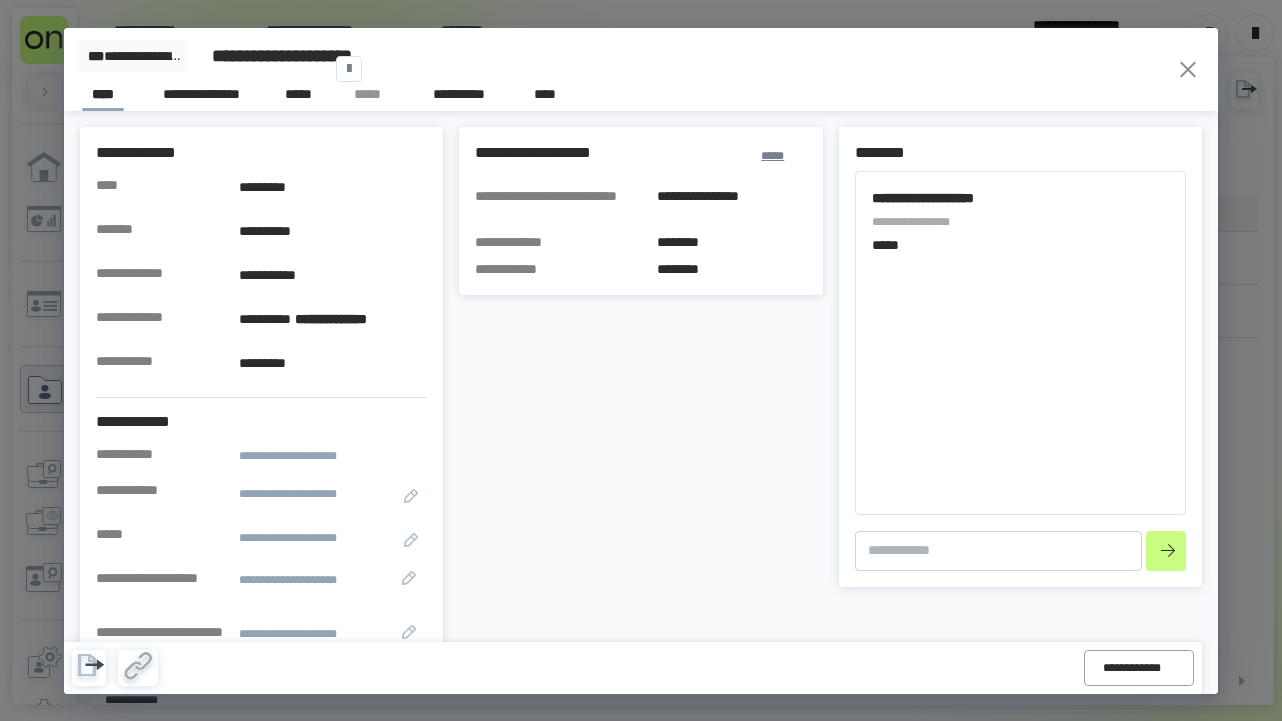 click on "**********" at bounding box center (1139, 668) 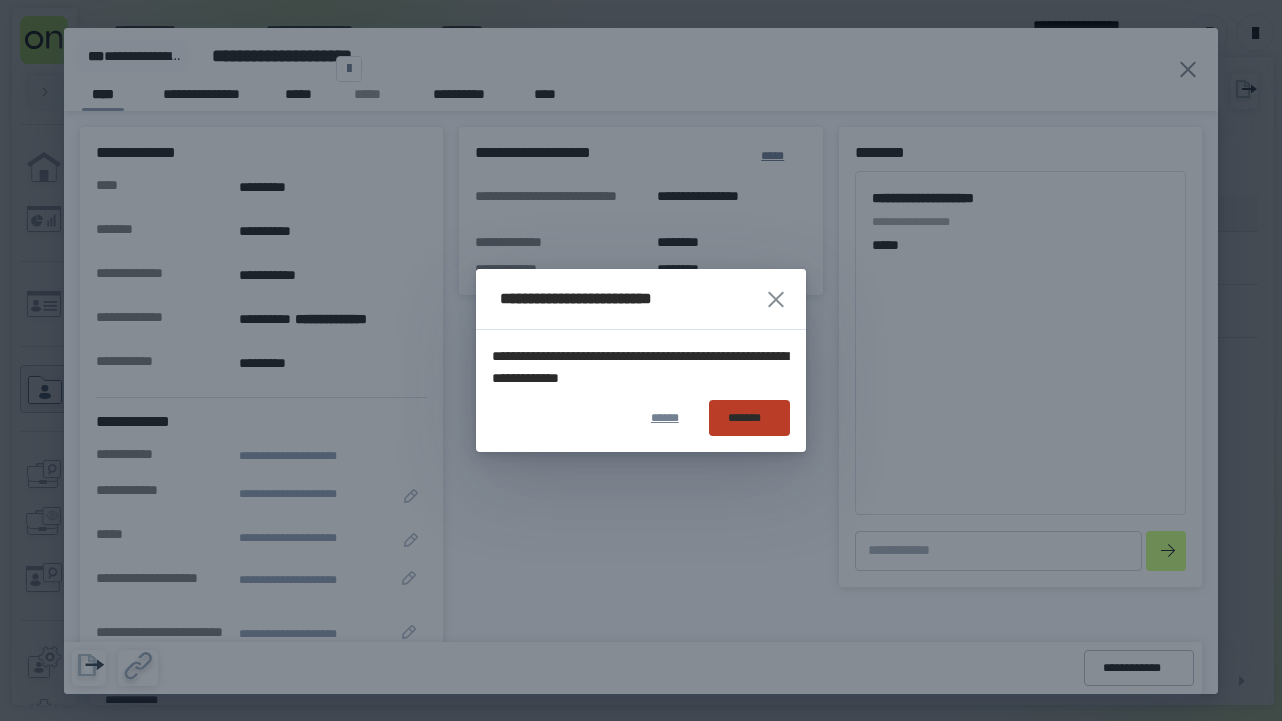 click on "*******" at bounding box center (749, 418) 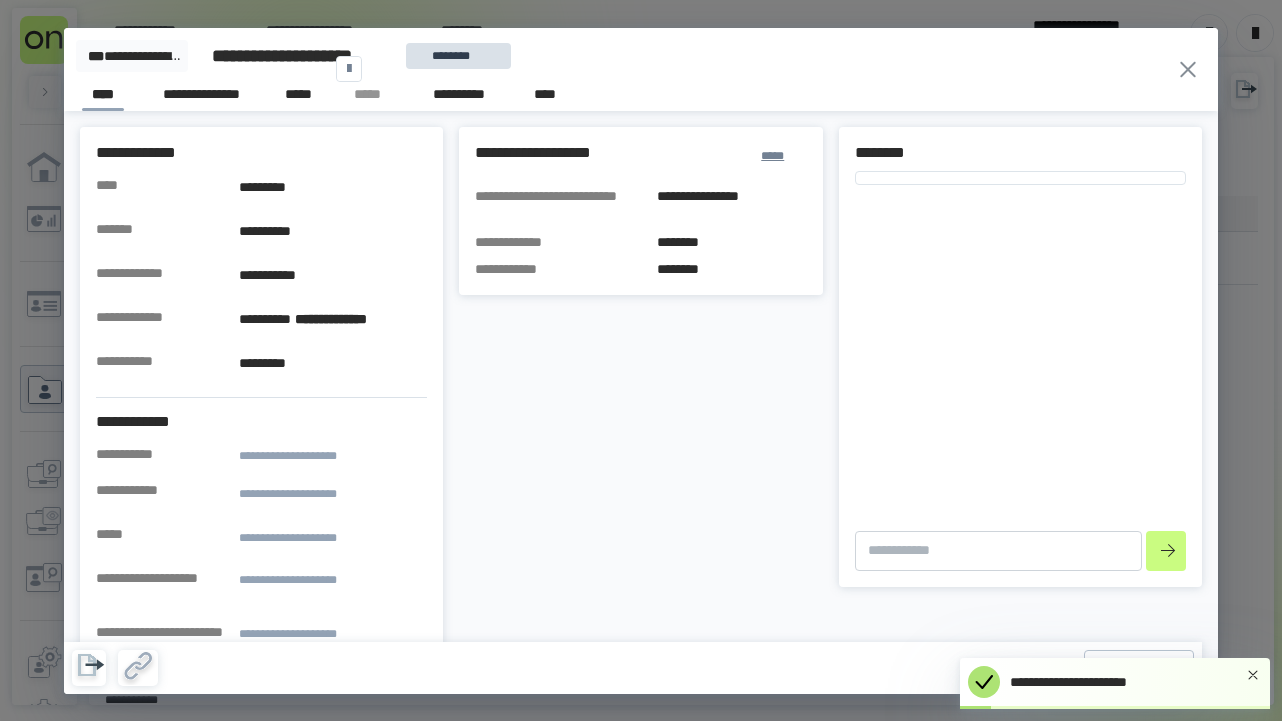 type on "*" 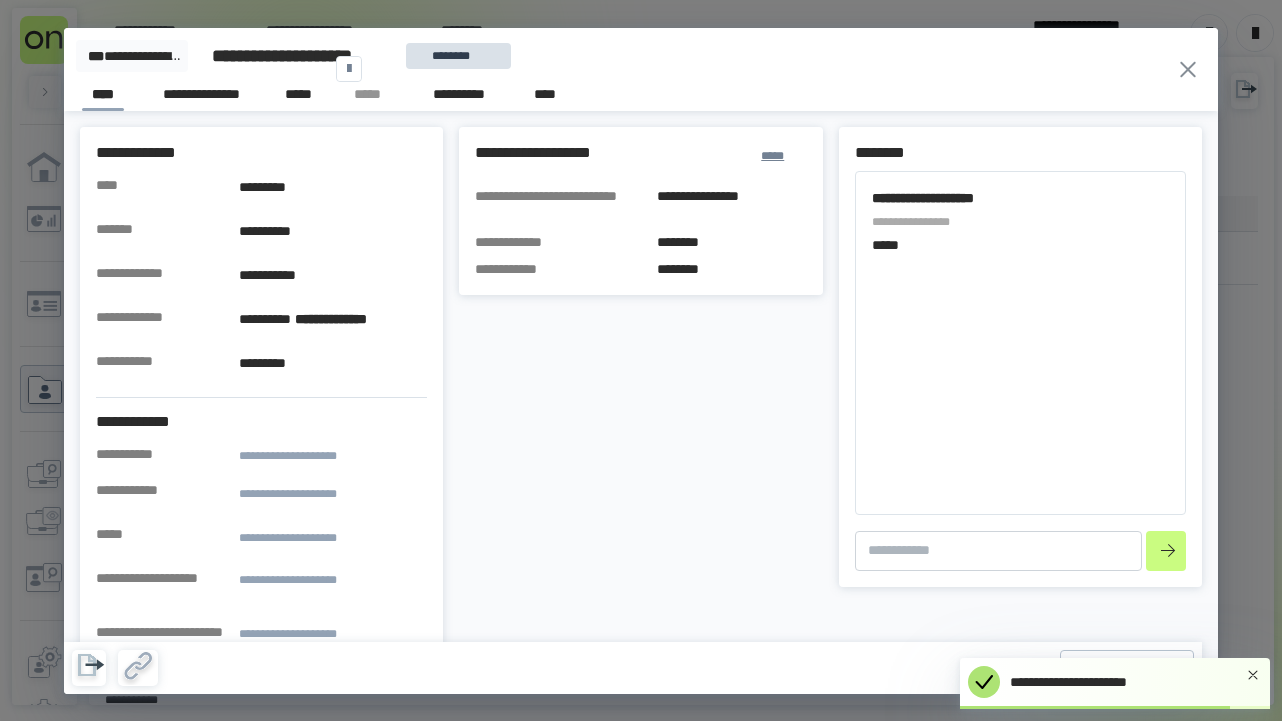 click 